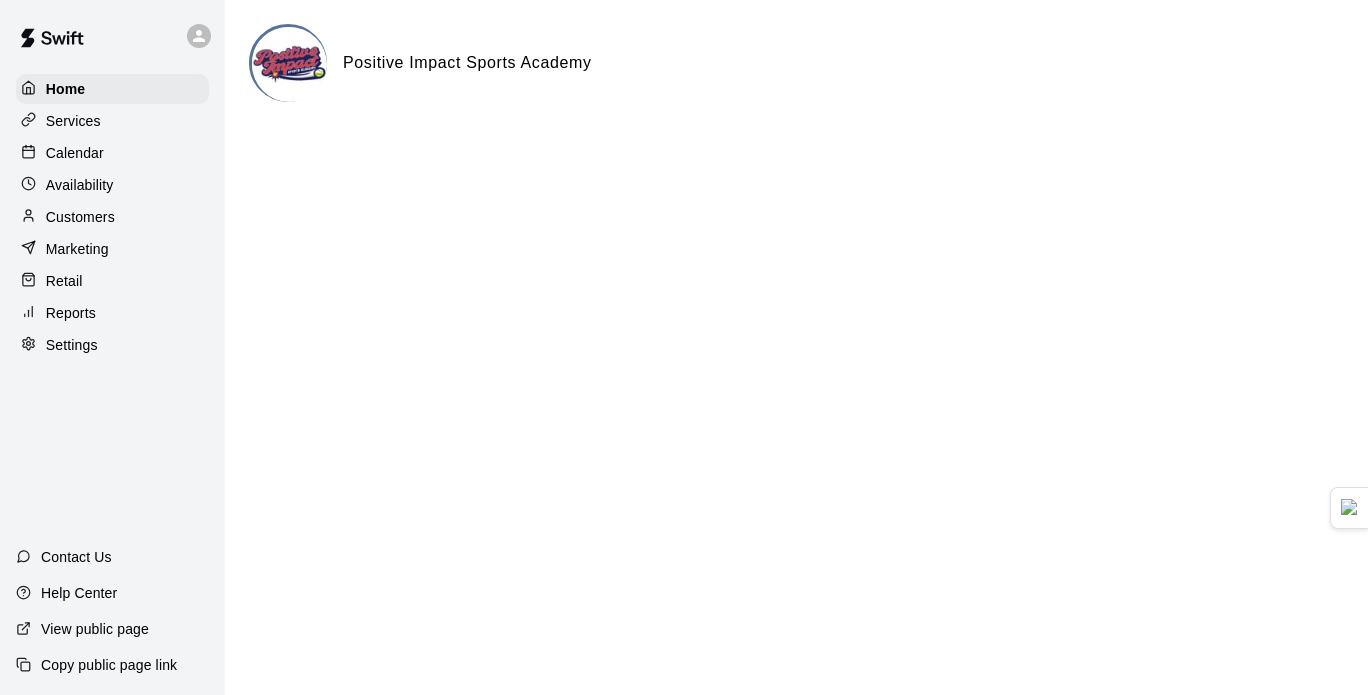 scroll, scrollTop: 0, scrollLeft: 0, axis: both 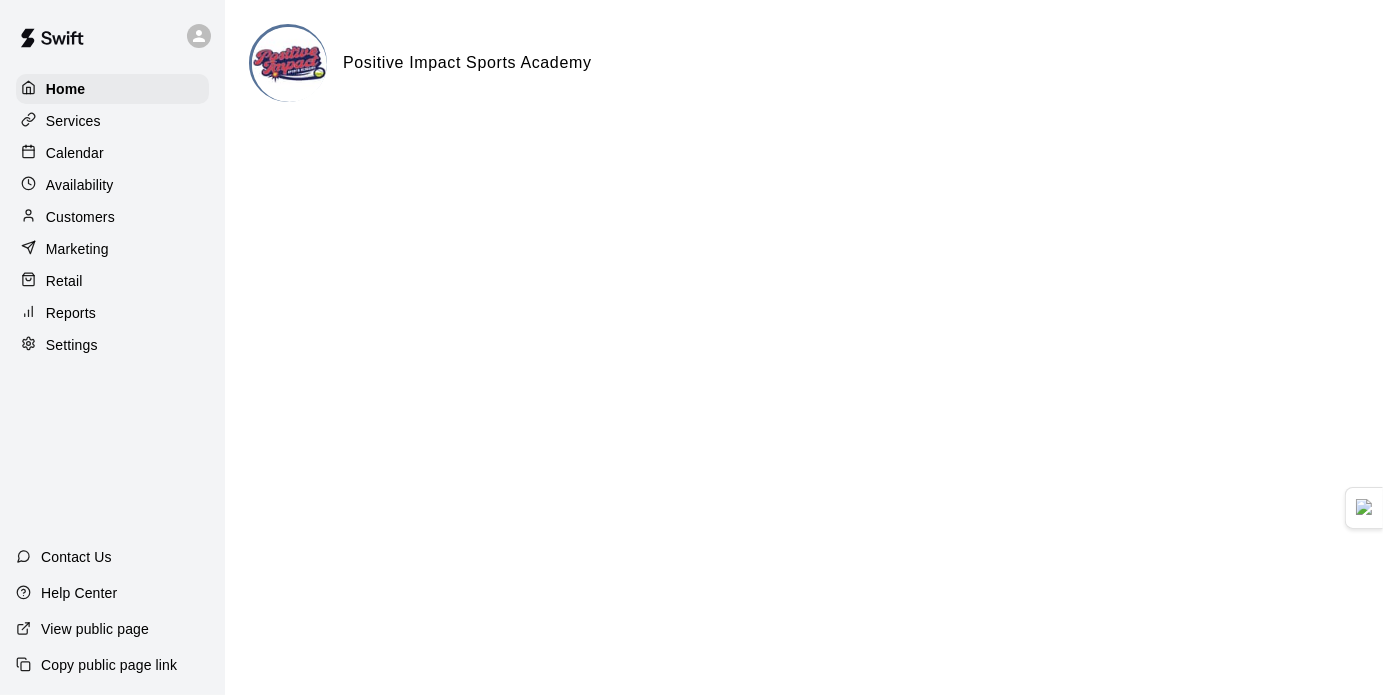 click on "Calendar" at bounding box center [112, 153] 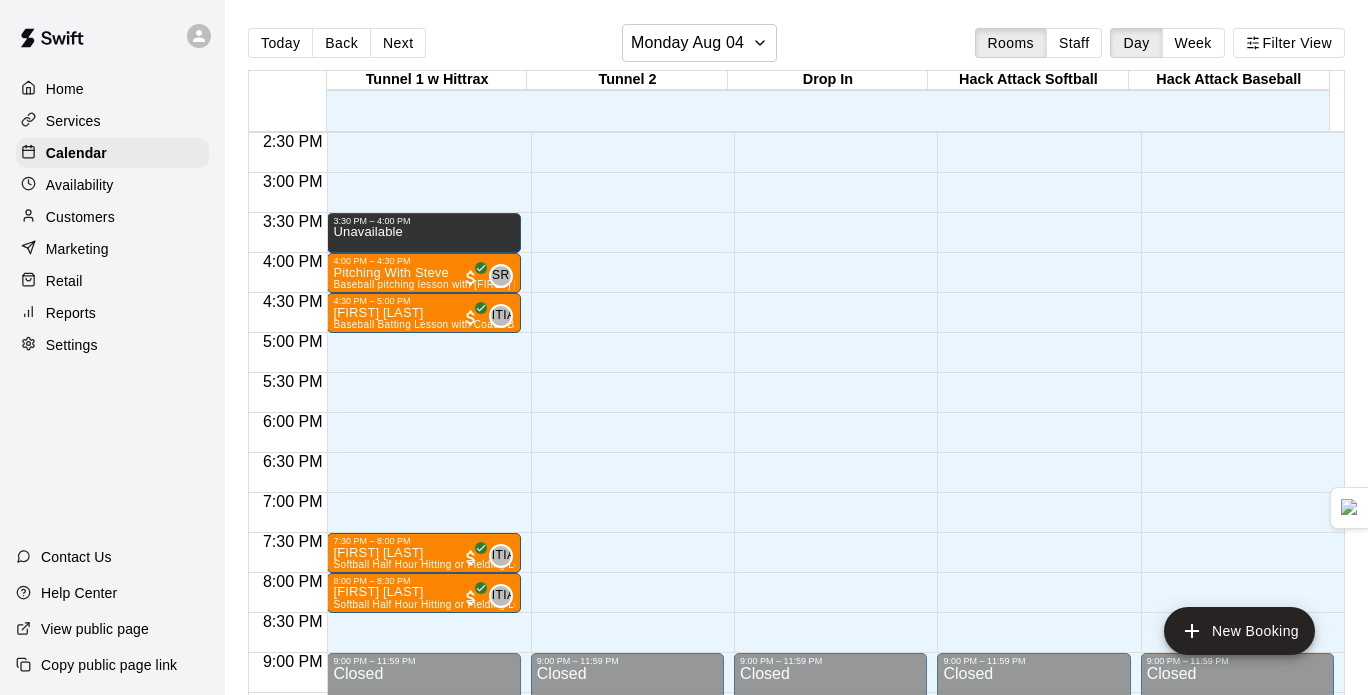 scroll, scrollTop: 1142, scrollLeft: 0, axis: vertical 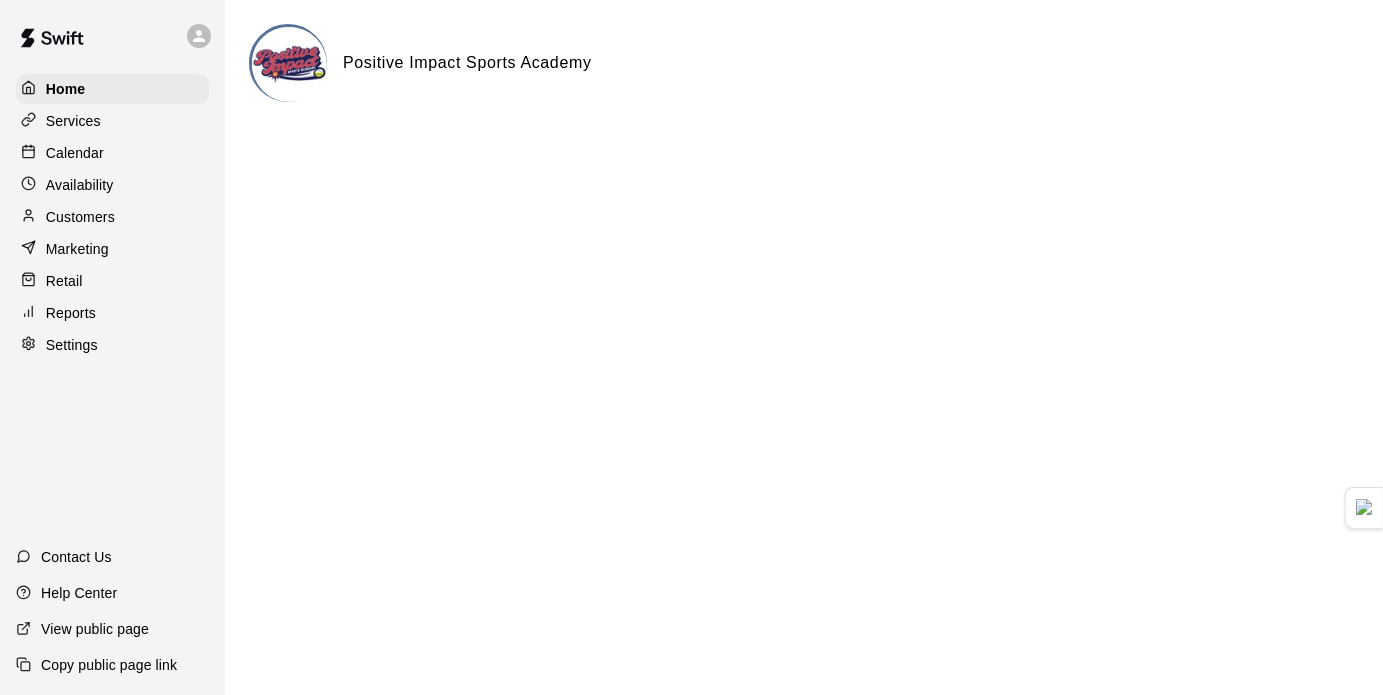 click on "Availability" at bounding box center [80, 185] 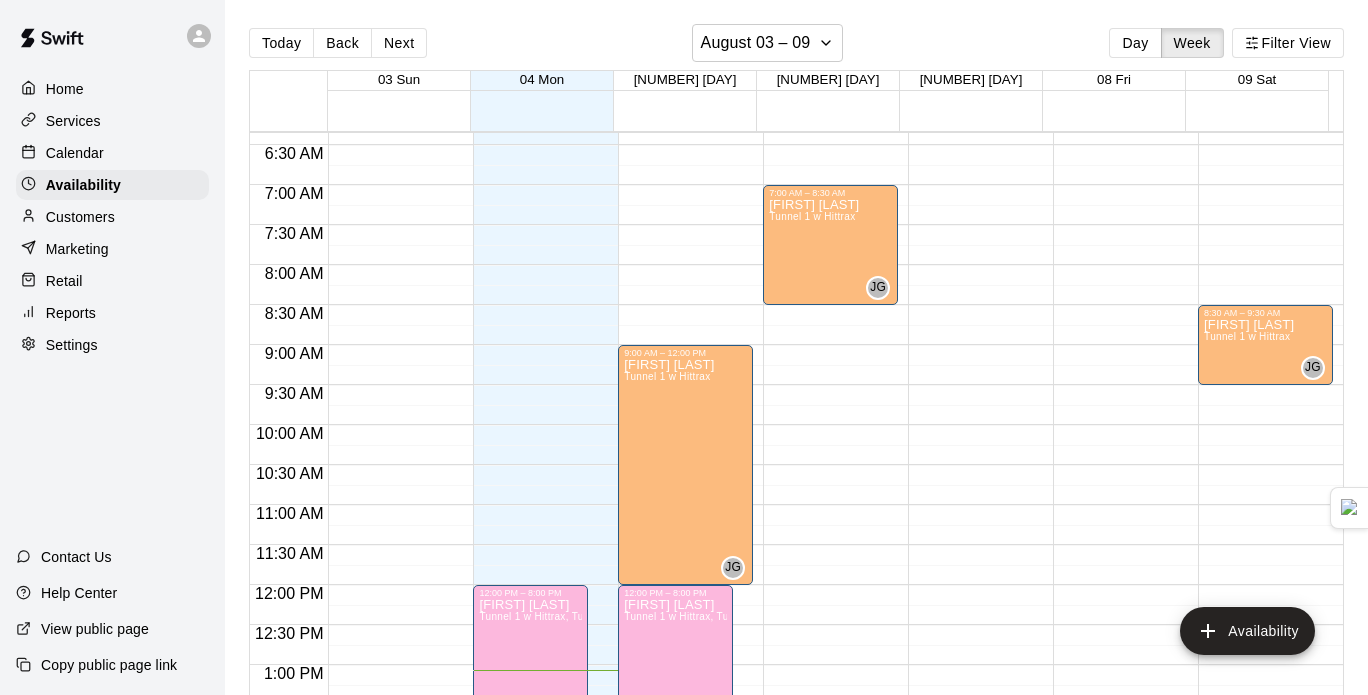 scroll, scrollTop: 506, scrollLeft: 0, axis: vertical 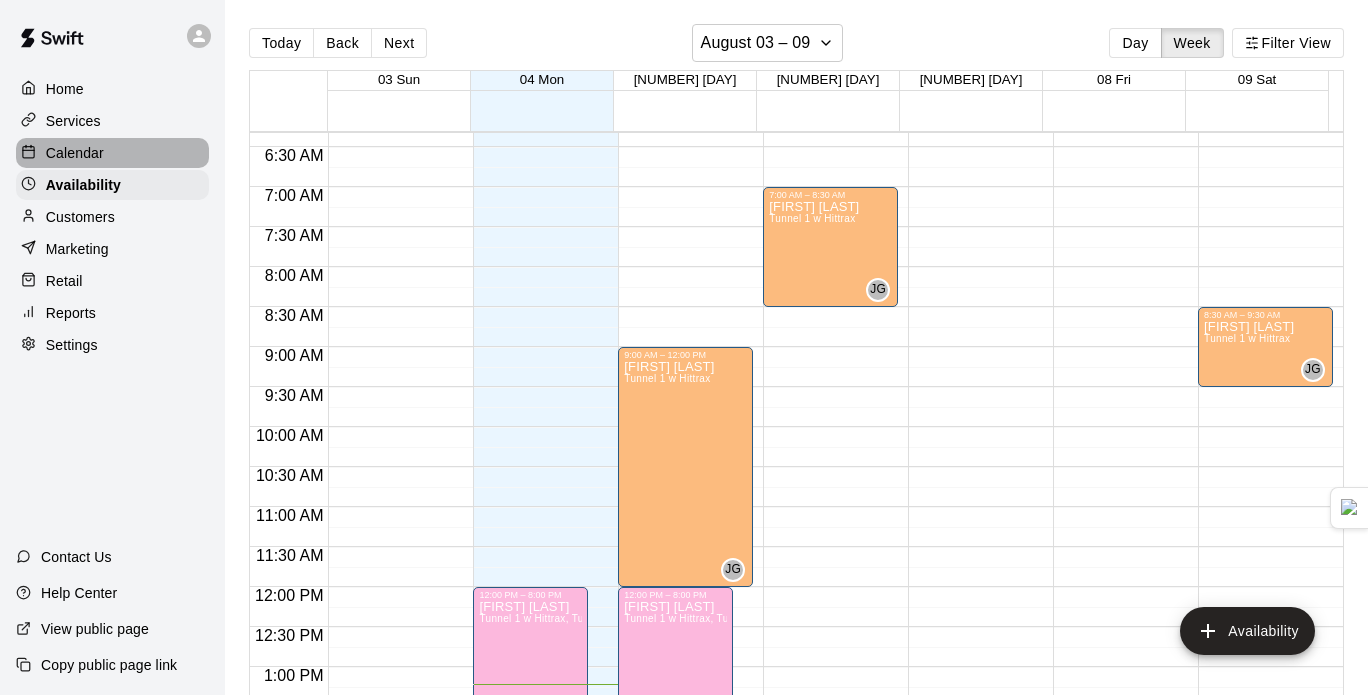 click on "Calendar" at bounding box center (112, 153) 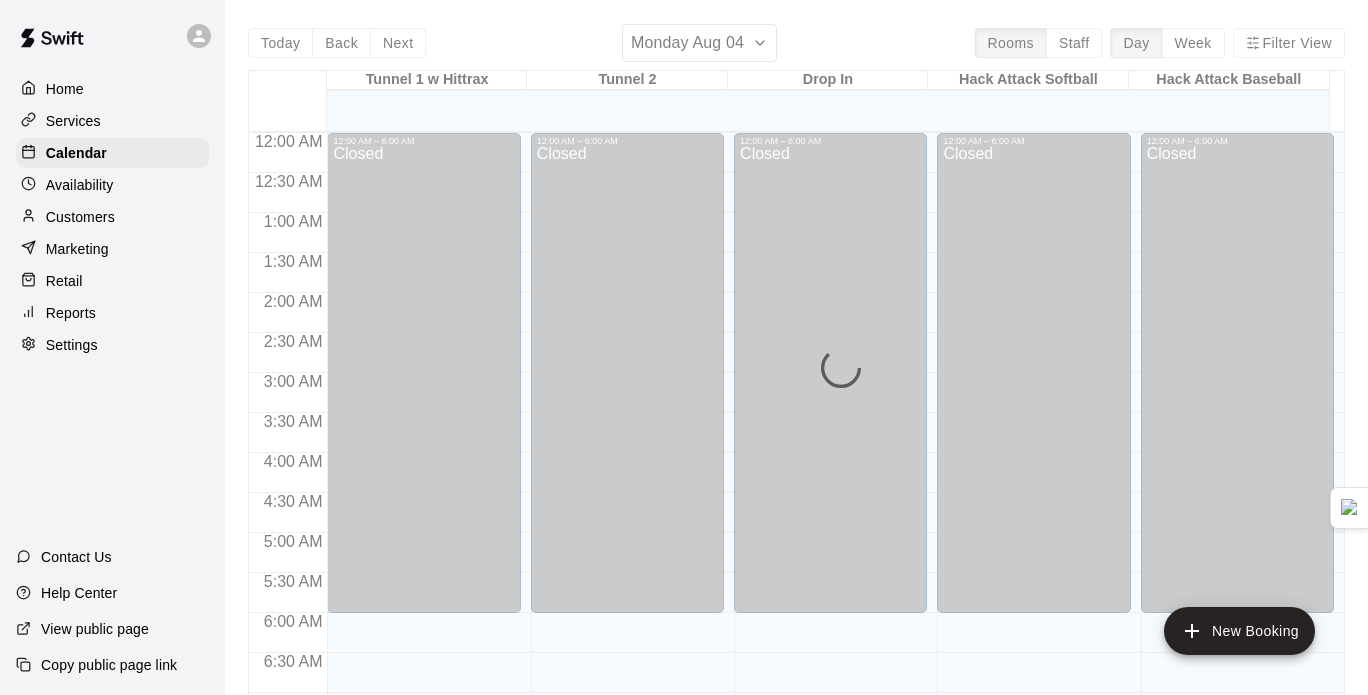 scroll, scrollTop: 1058, scrollLeft: 0, axis: vertical 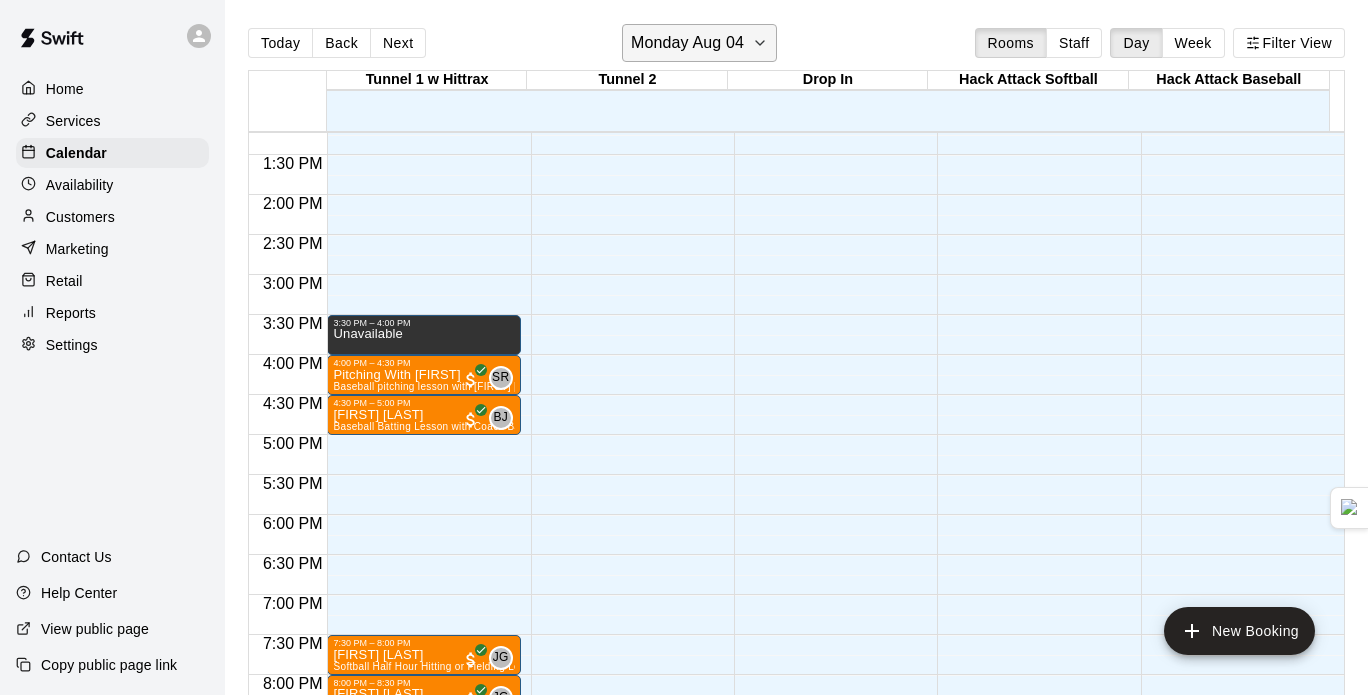 click on "Monday Aug 04" at bounding box center [699, 43] 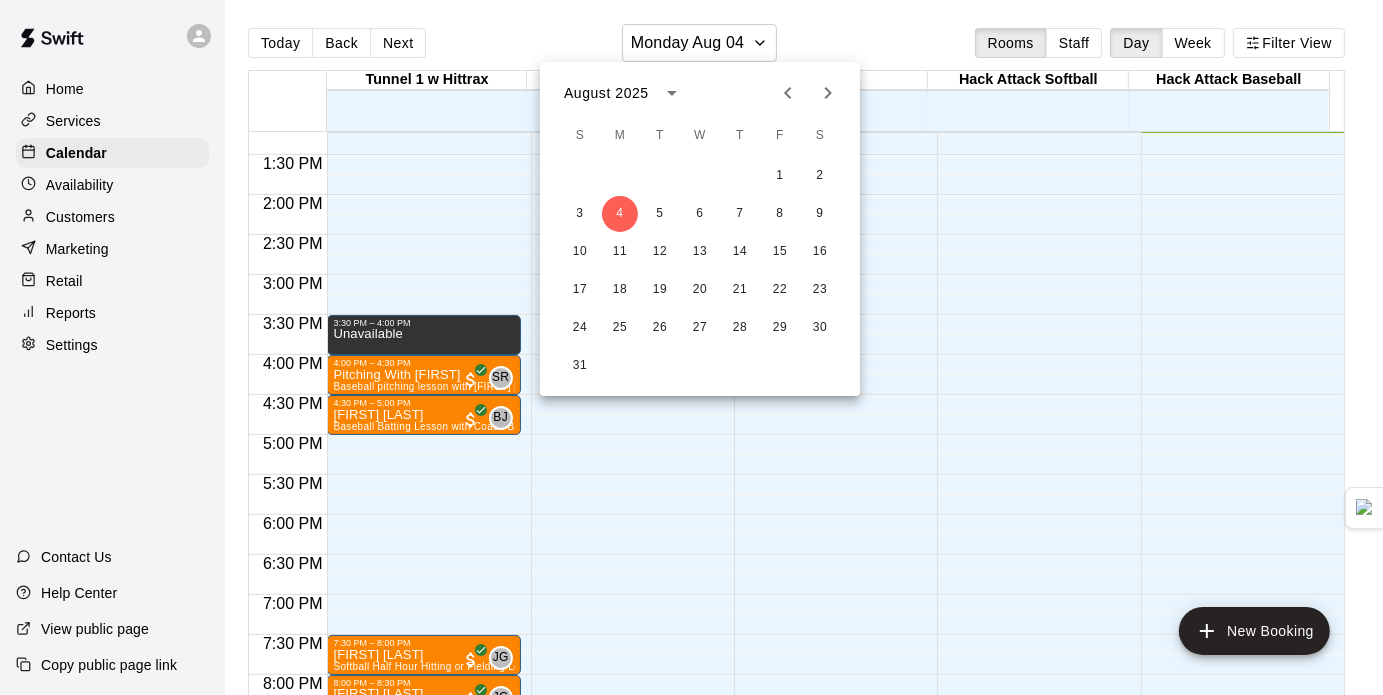 click at bounding box center [691, 347] 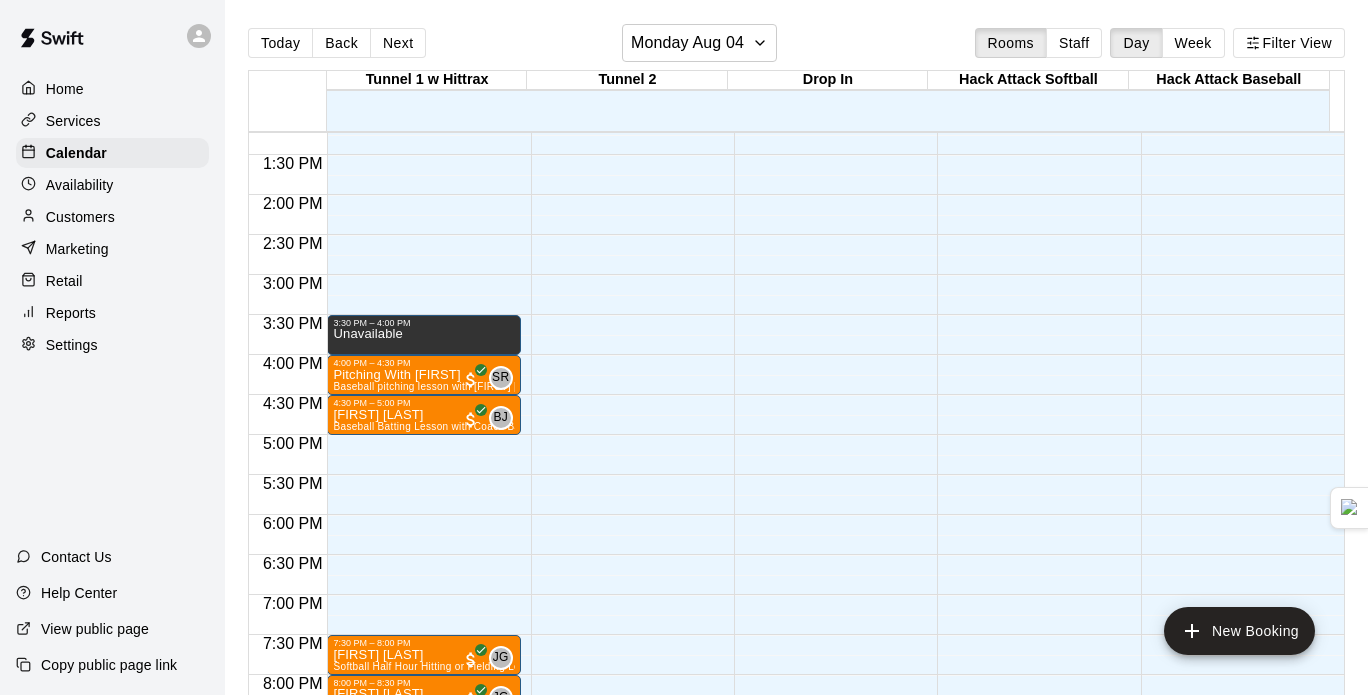 click on "Week" at bounding box center (1193, 43) 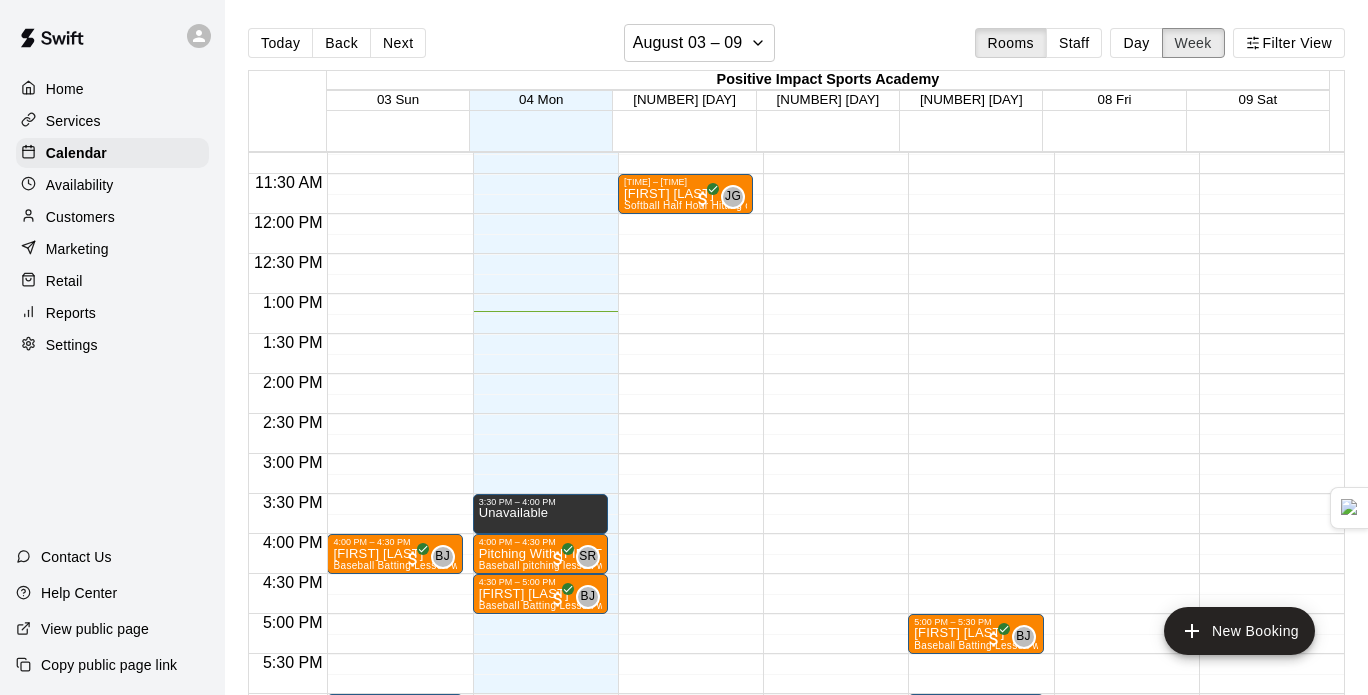 scroll, scrollTop: 898, scrollLeft: 0, axis: vertical 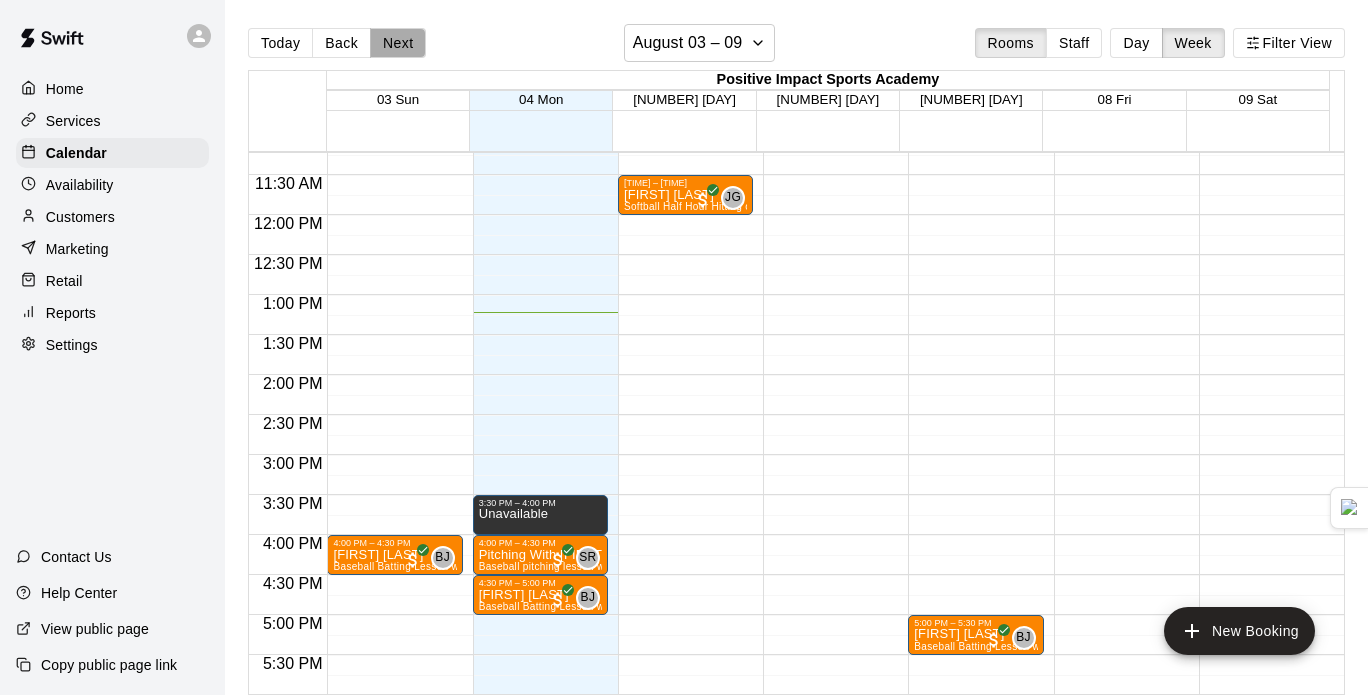 click on "Next" at bounding box center [398, 43] 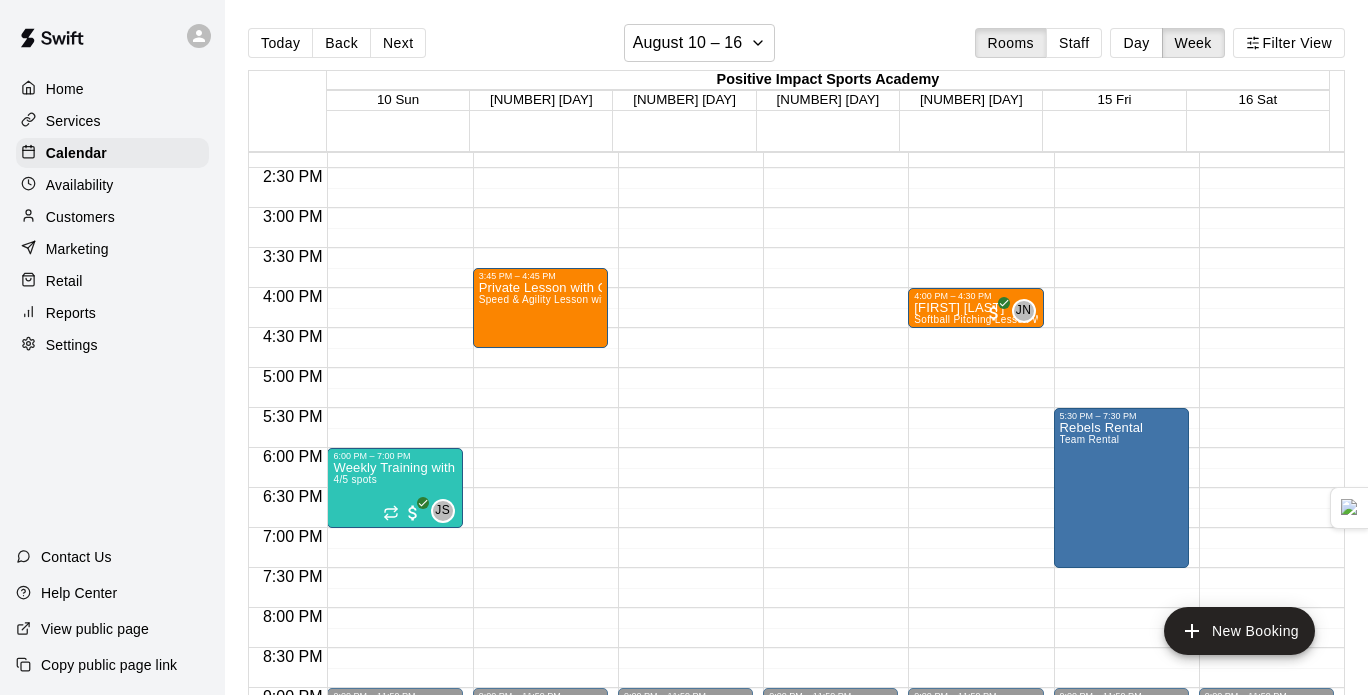 scroll, scrollTop: 1111, scrollLeft: 0, axis: vertical 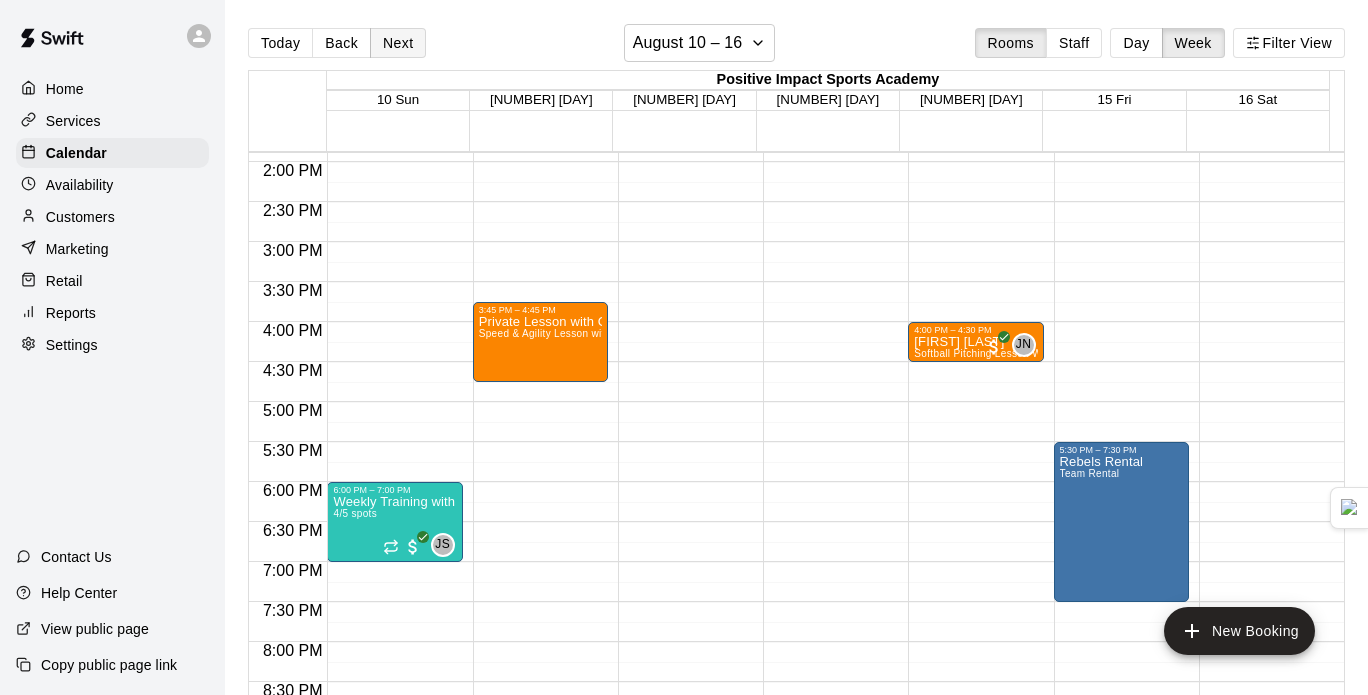 click on "Next" at bounding box center (398, 43) 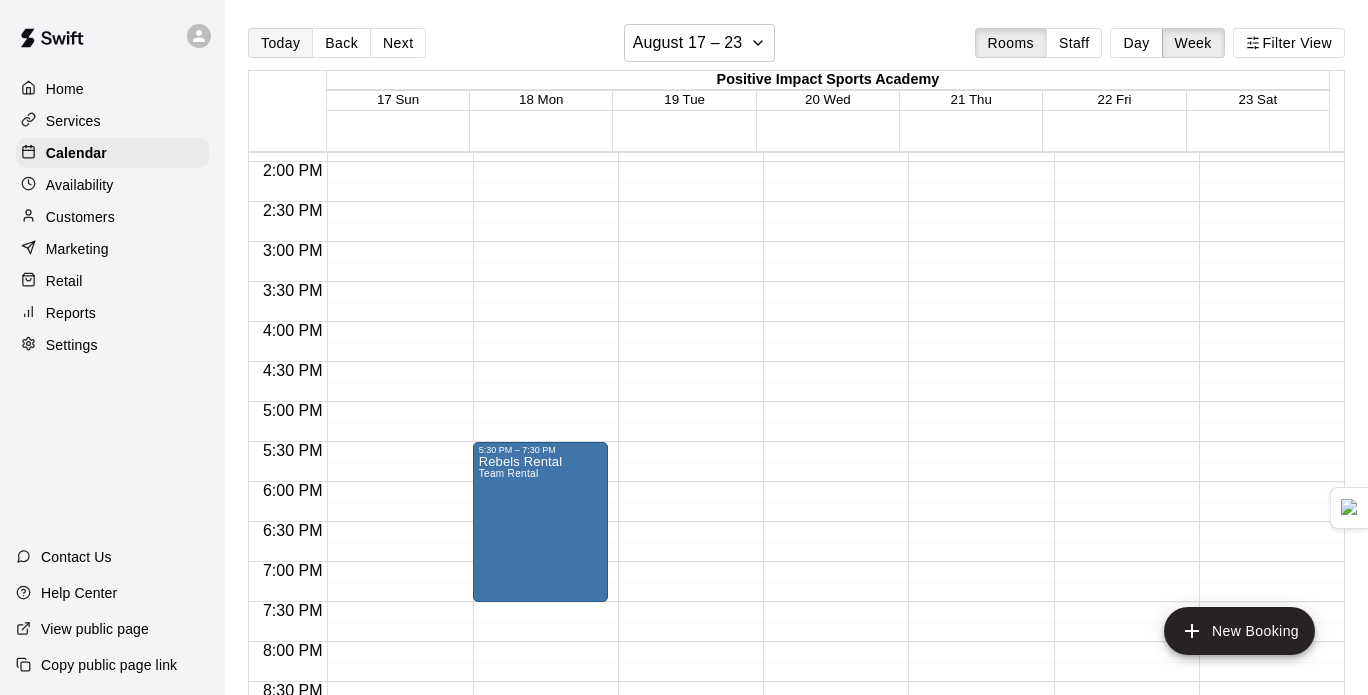 click on "Today" at bounding box center [280, 43] 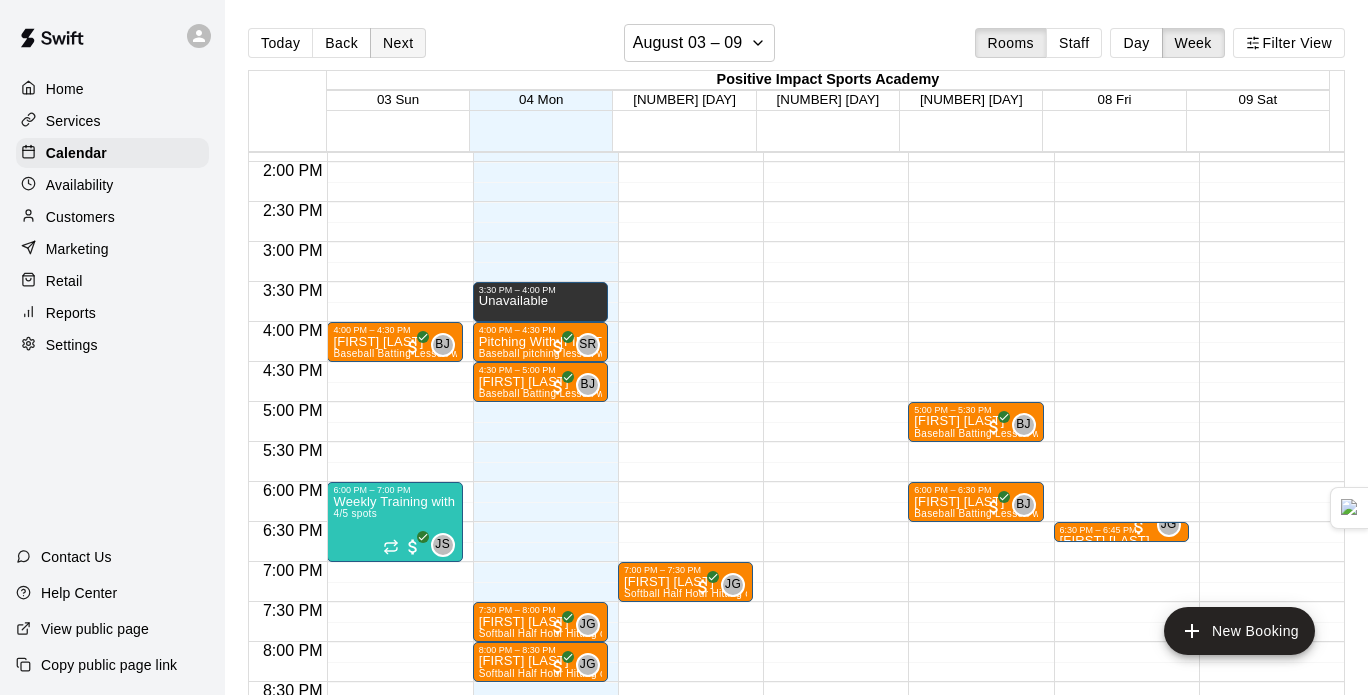 click on "Next" at bounding box center (398, 43) 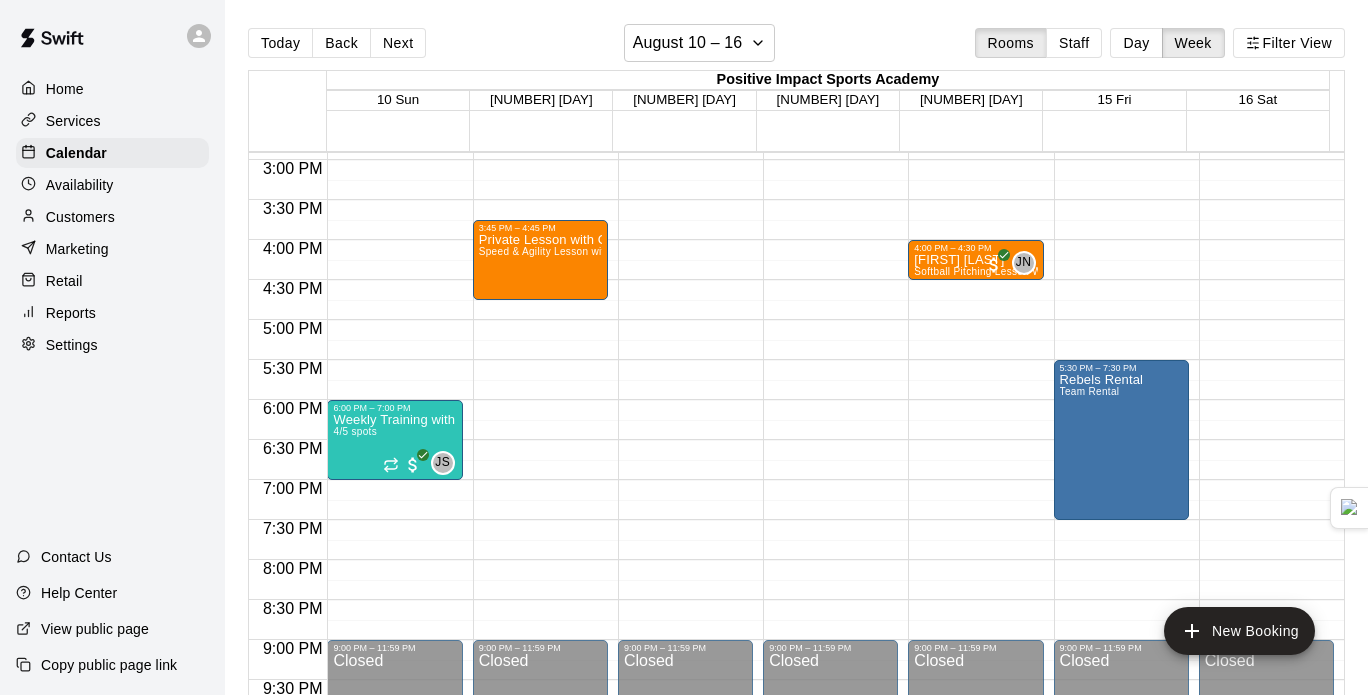 scroll, scrollTop: 1068, scrollLeft: 0, axis: vertical 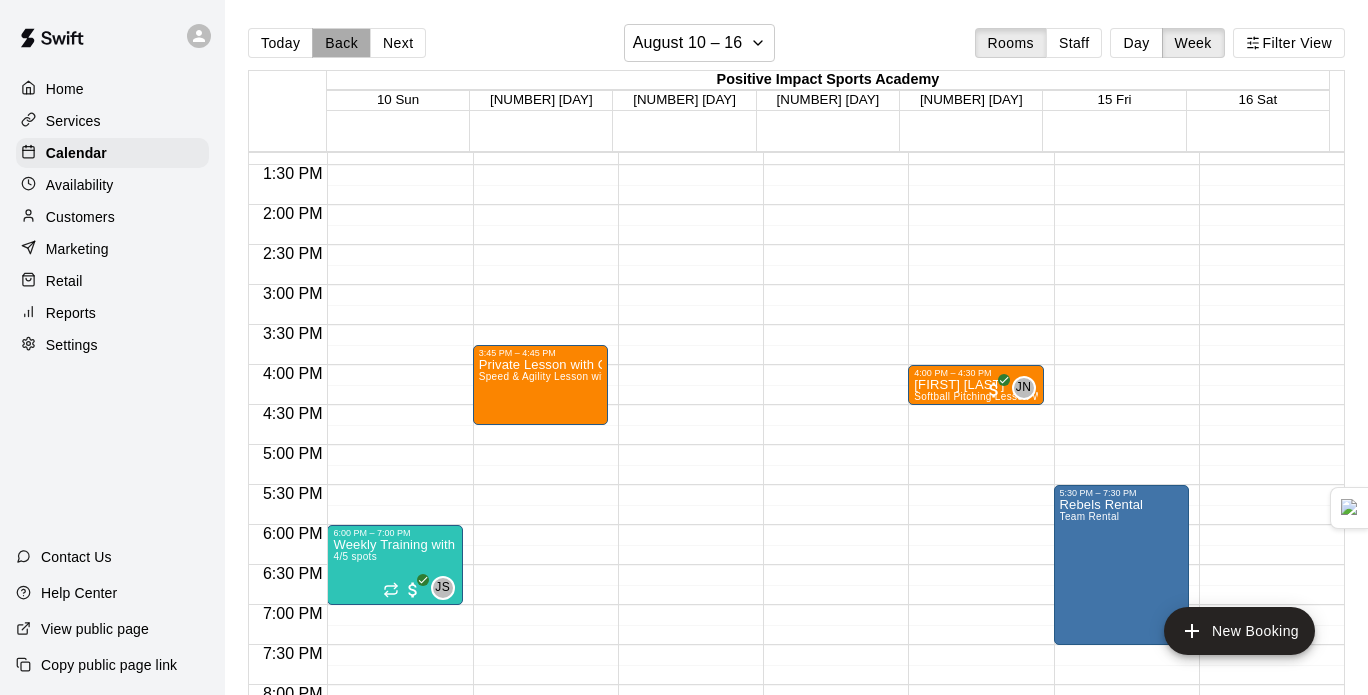 click on "Back" at bounding box center (341, 43) 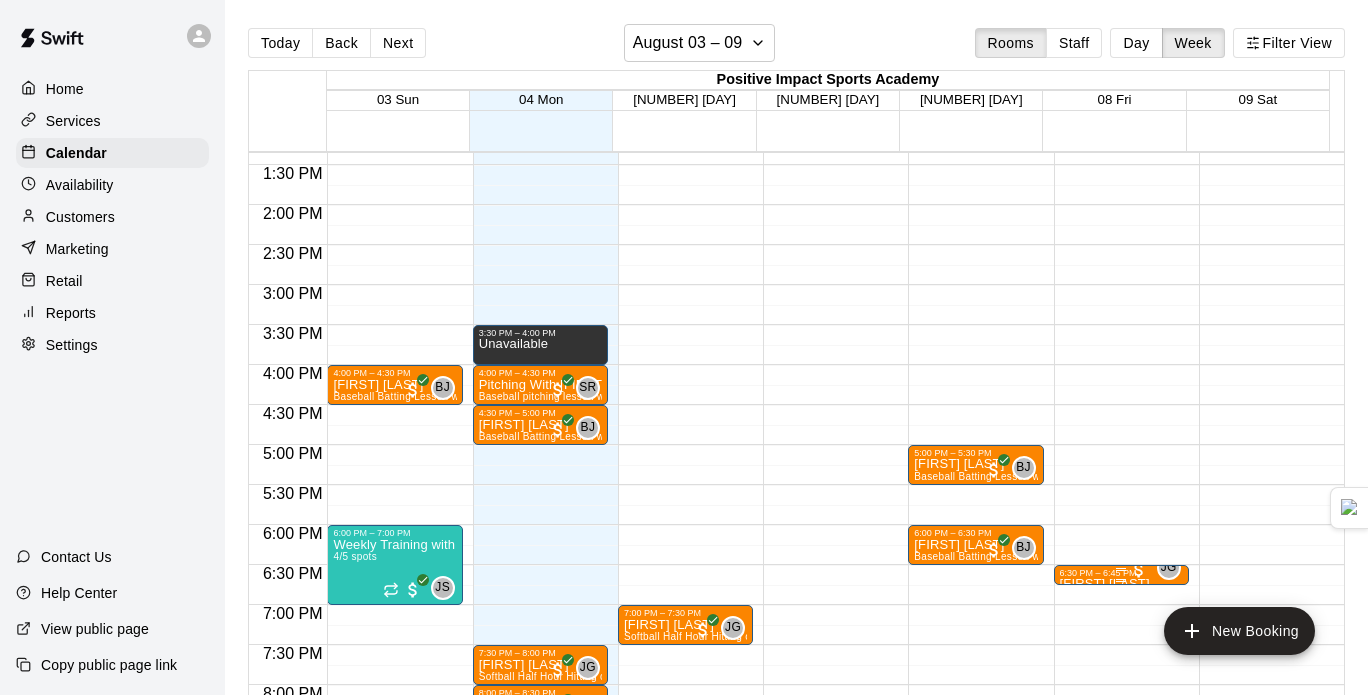 click on "6:30 PM – 6:45 PM" at bounding box center [1121, 573] 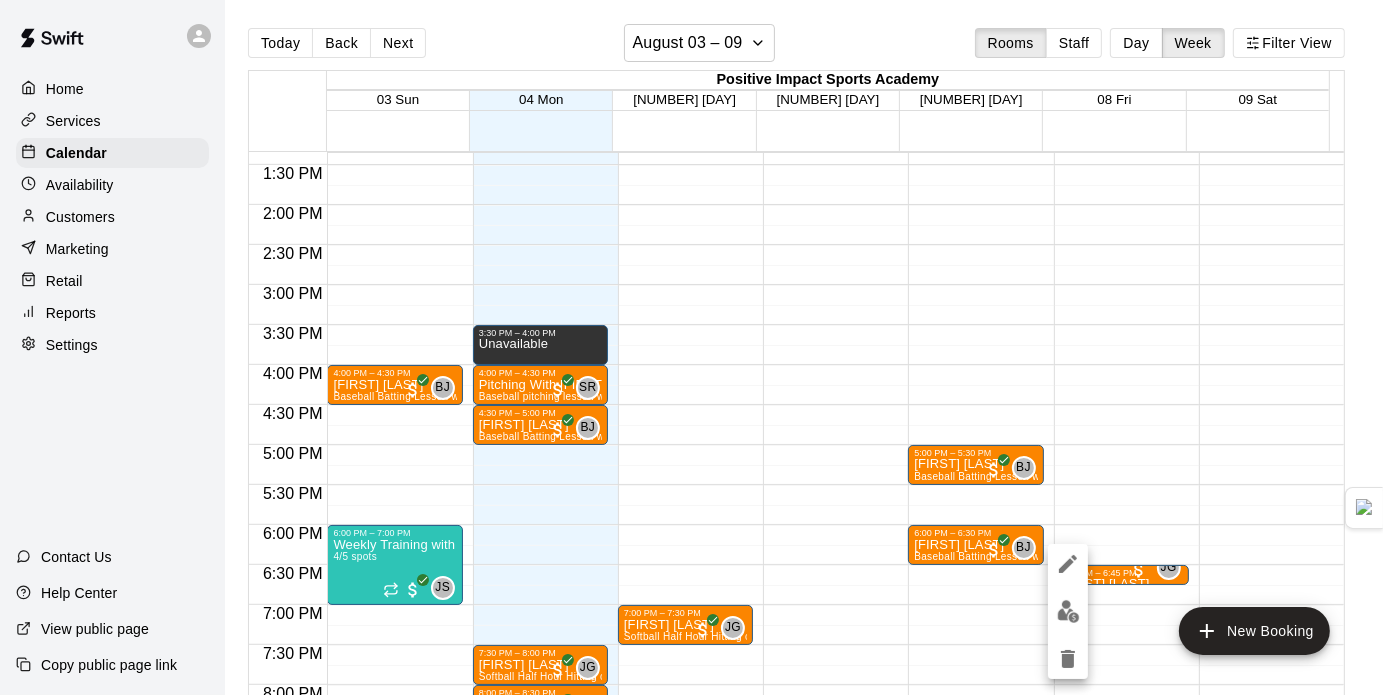click at bounding box center [691, 347] 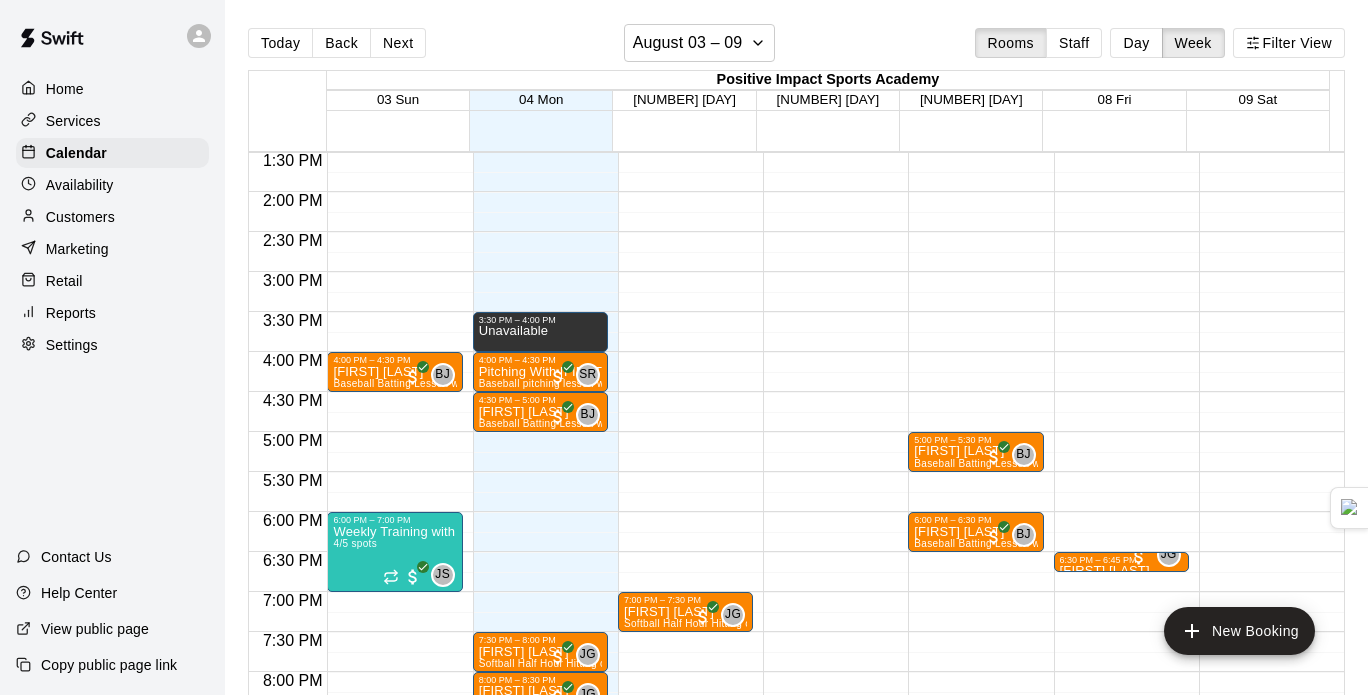 scroll, scrollTop: 1119, scrollLeft: 0, axis: vertical 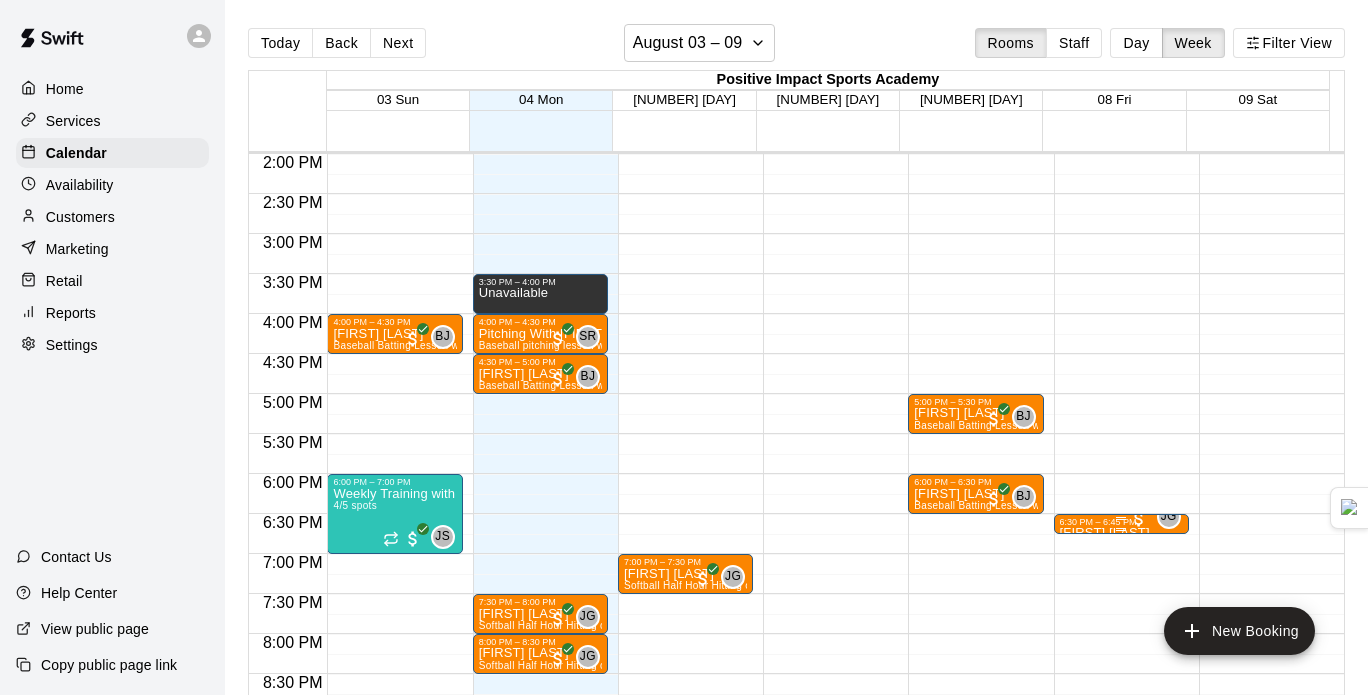 click on "6:30 PM – 6:45 PM" at bounding box center (1121, 522) 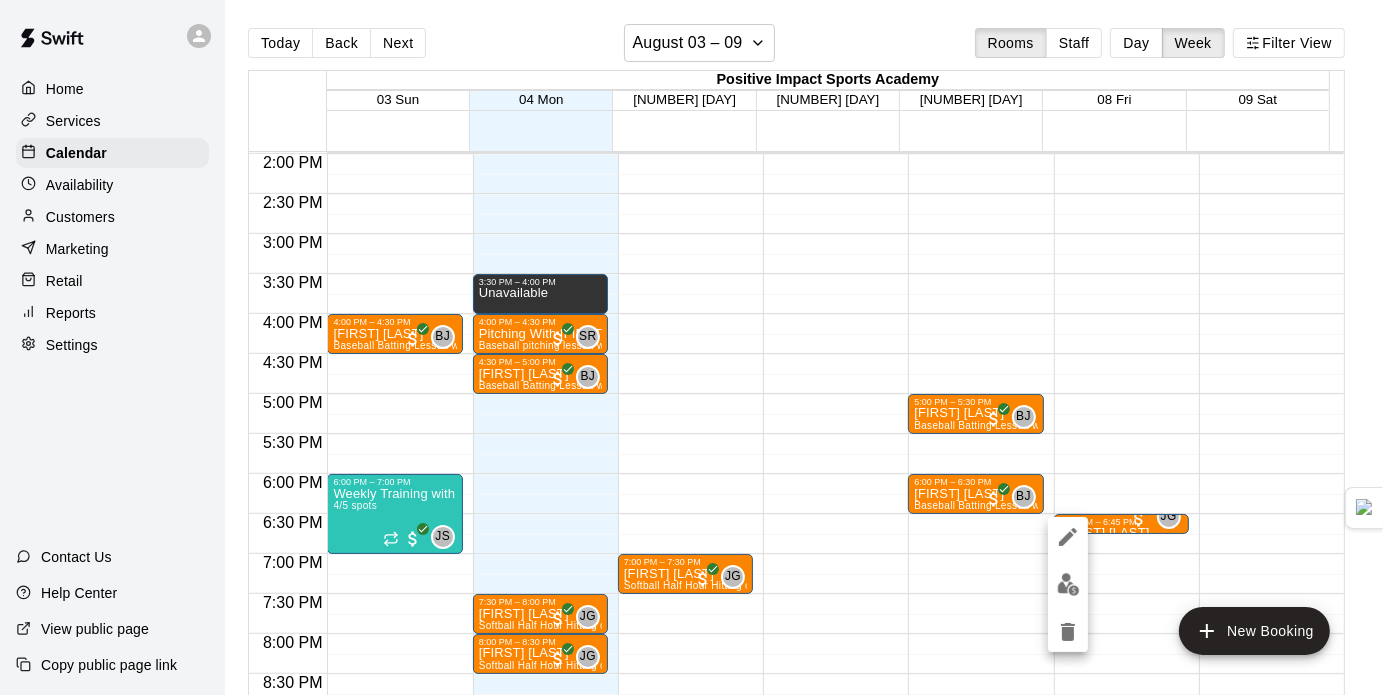 click at bounding box center [691, 347] 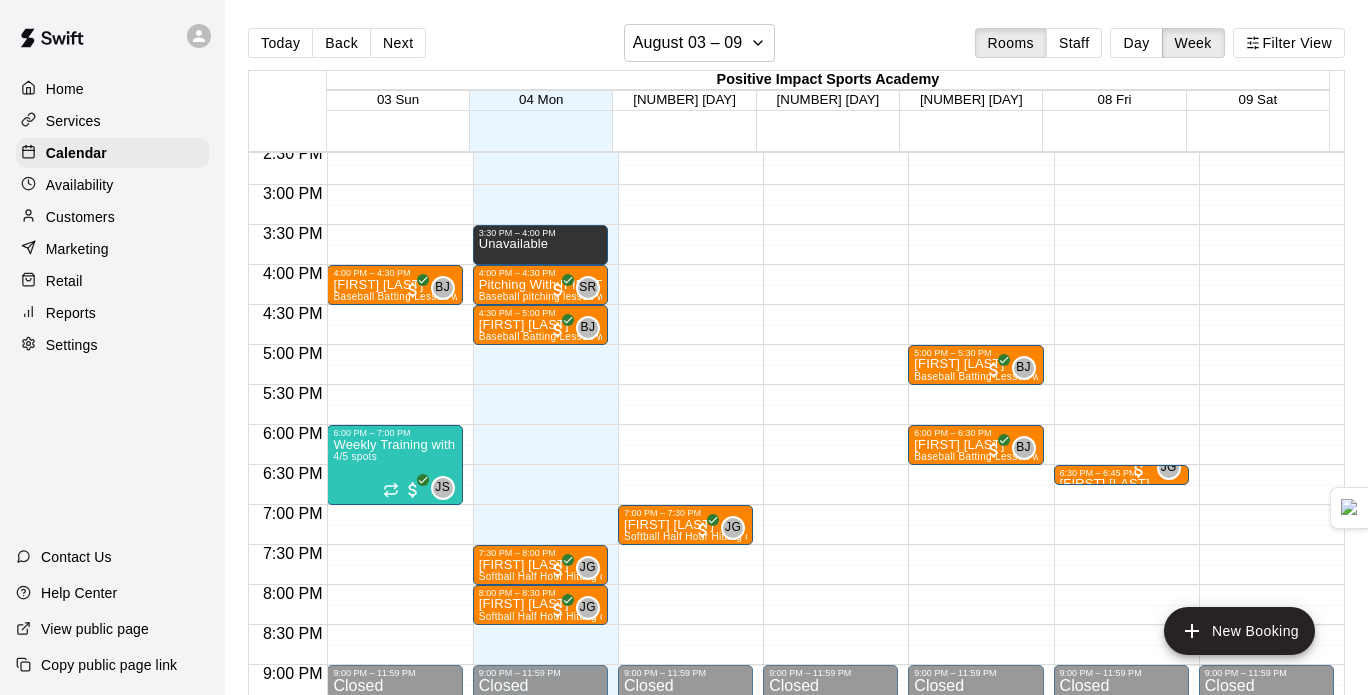 scroll, scrollTop: 1173, scrollLeft: 0, axis: vertical 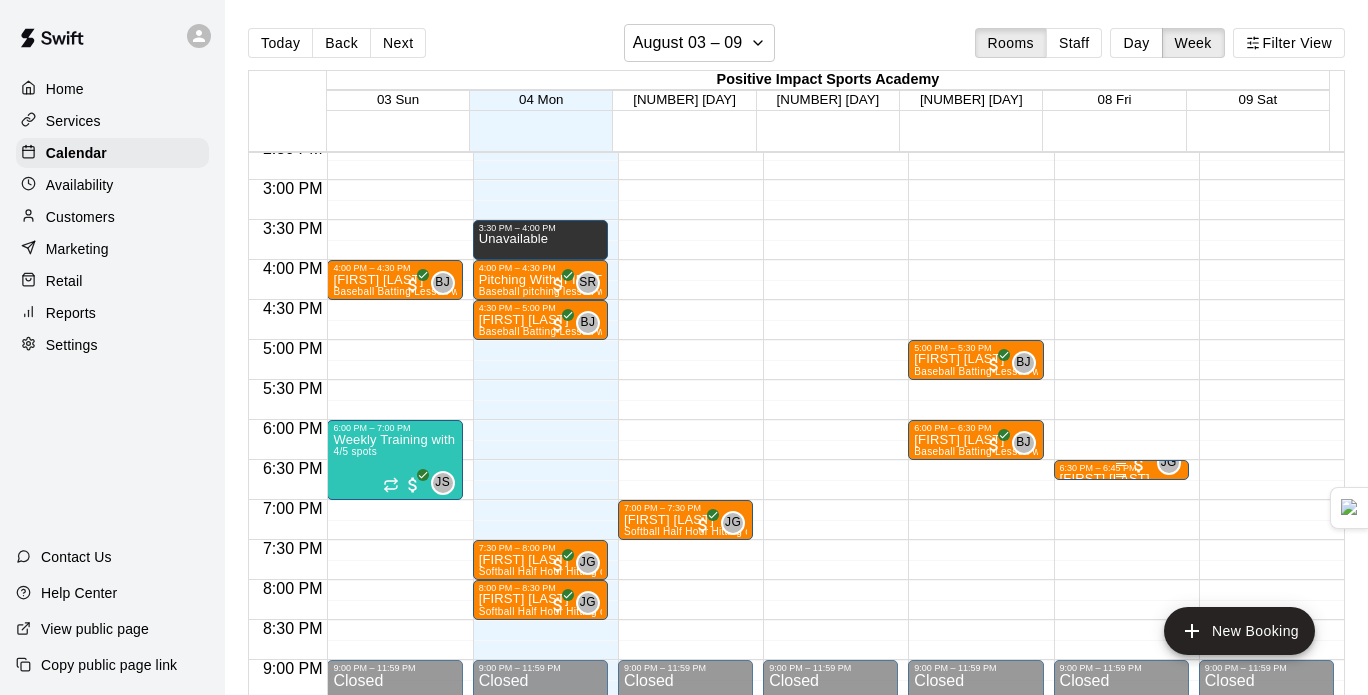 click on "6:30 PM – 6:45 PM" at bounding box center [1121, 468] 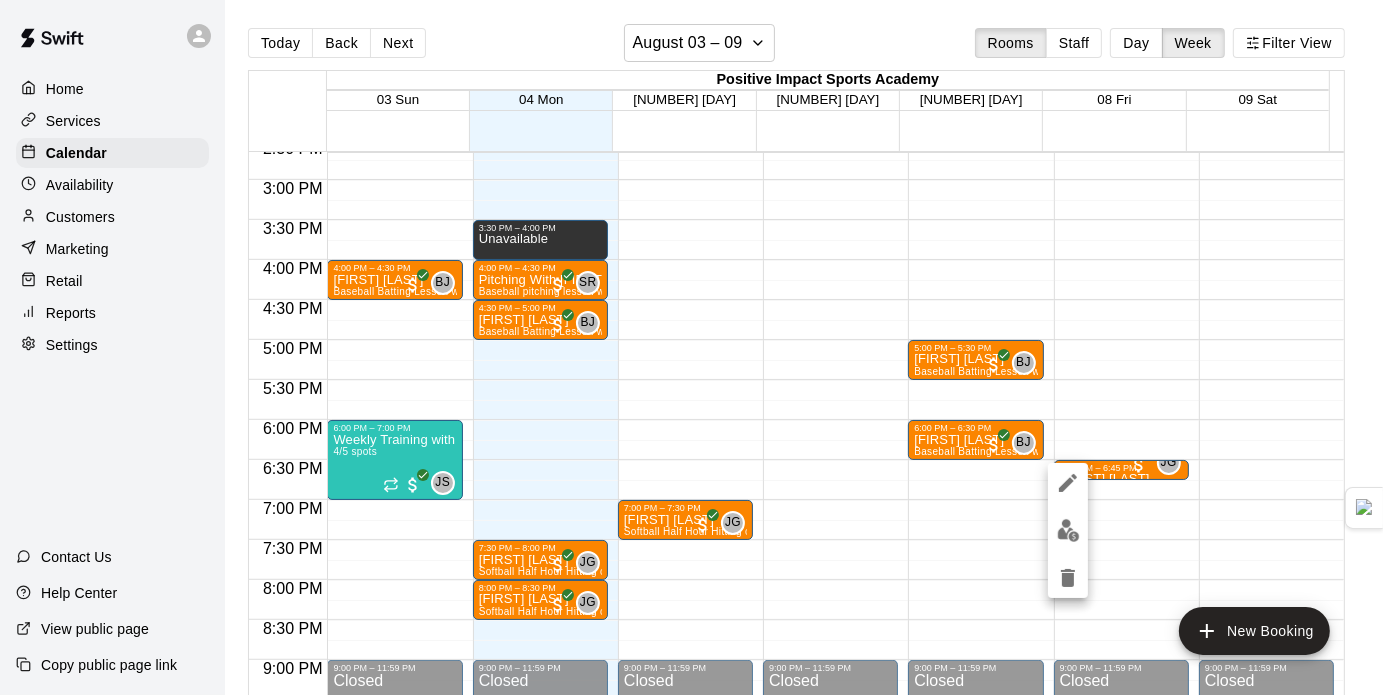 click at bounding box center [691, 347] 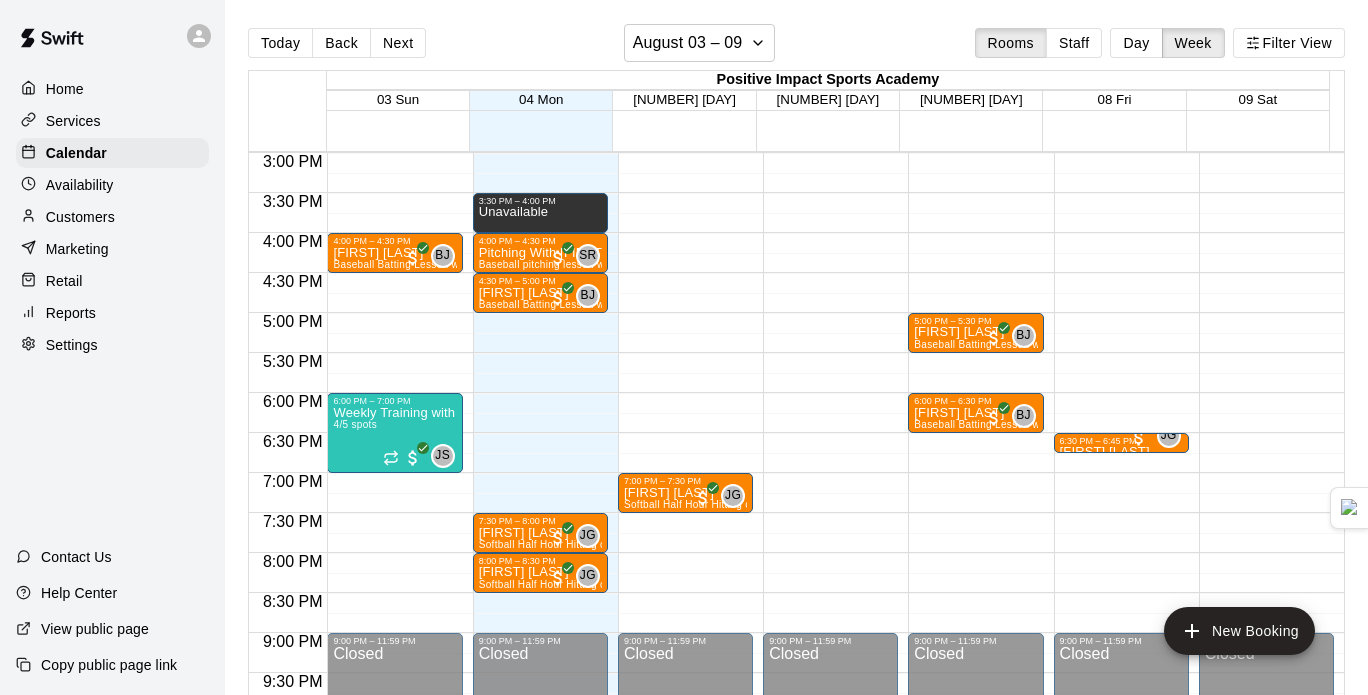 scroll, scrollTop: 1178, scrollLeft: 0, axis: vertical 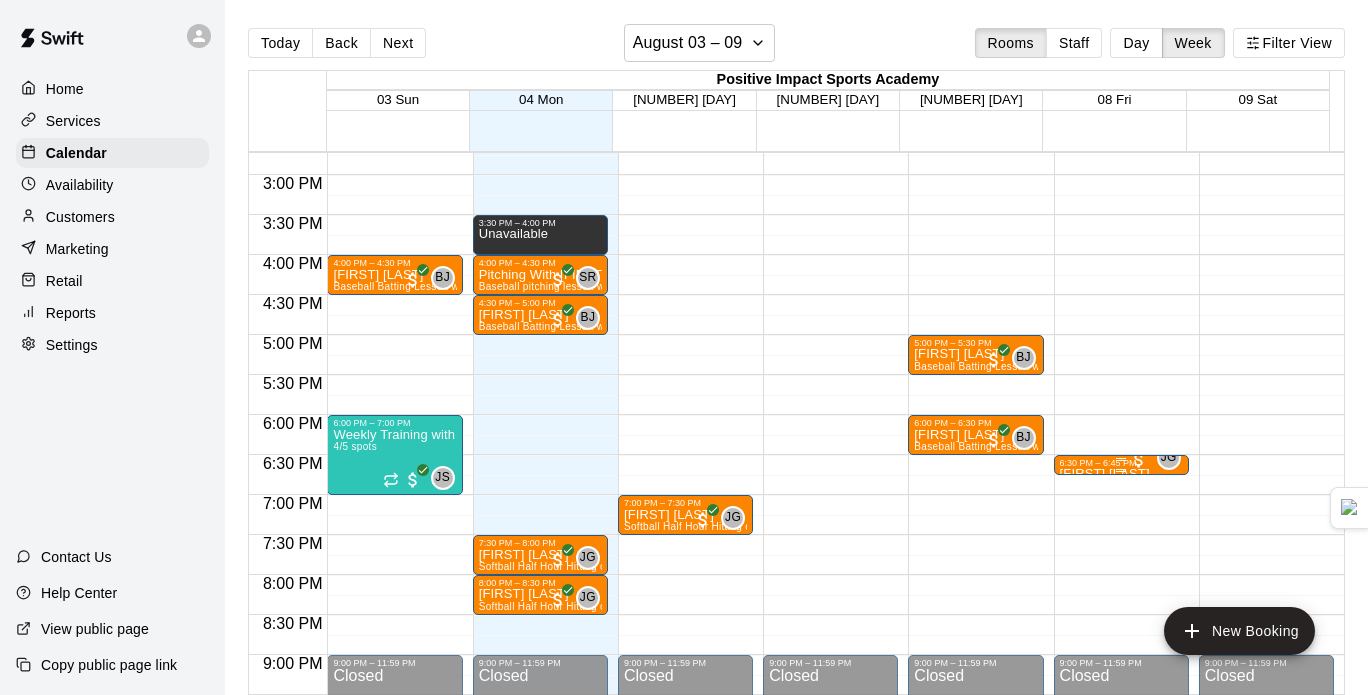 click on "6:30 PM – 6:45 PM" at bounding box center [1121, 463] 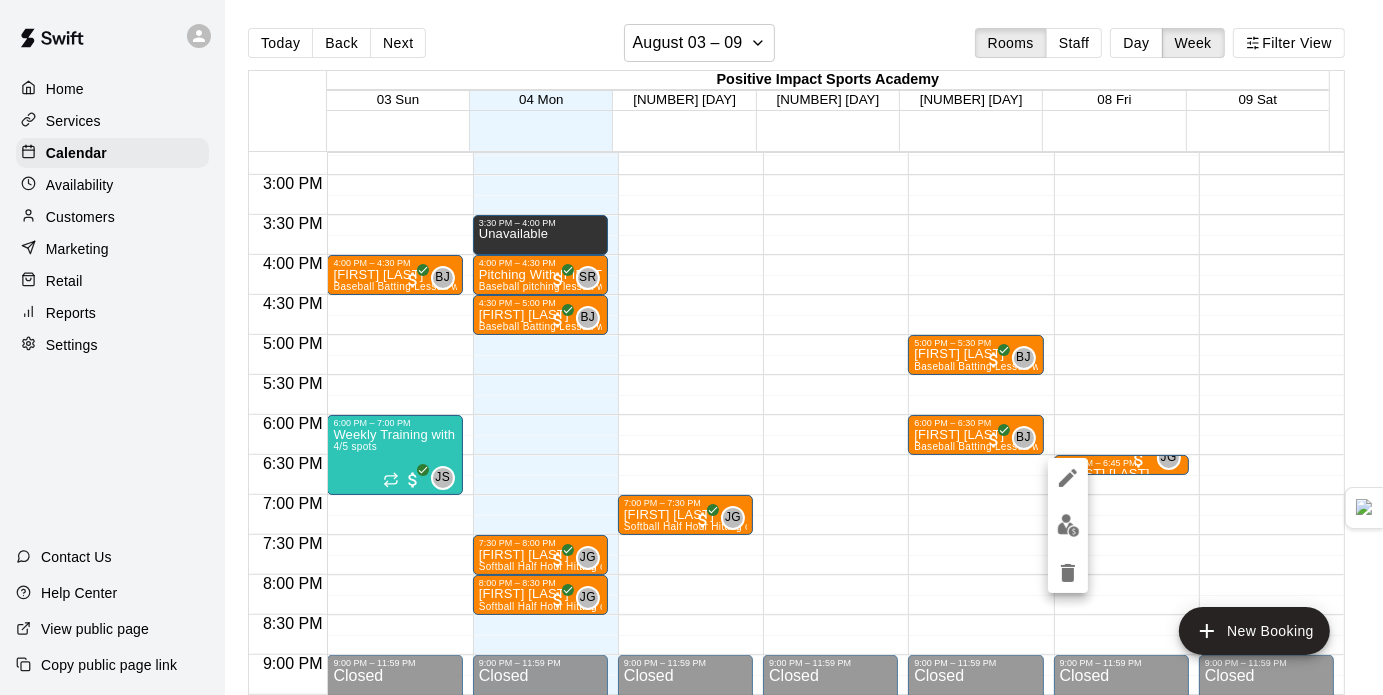 click at bounding box center [691, 347] 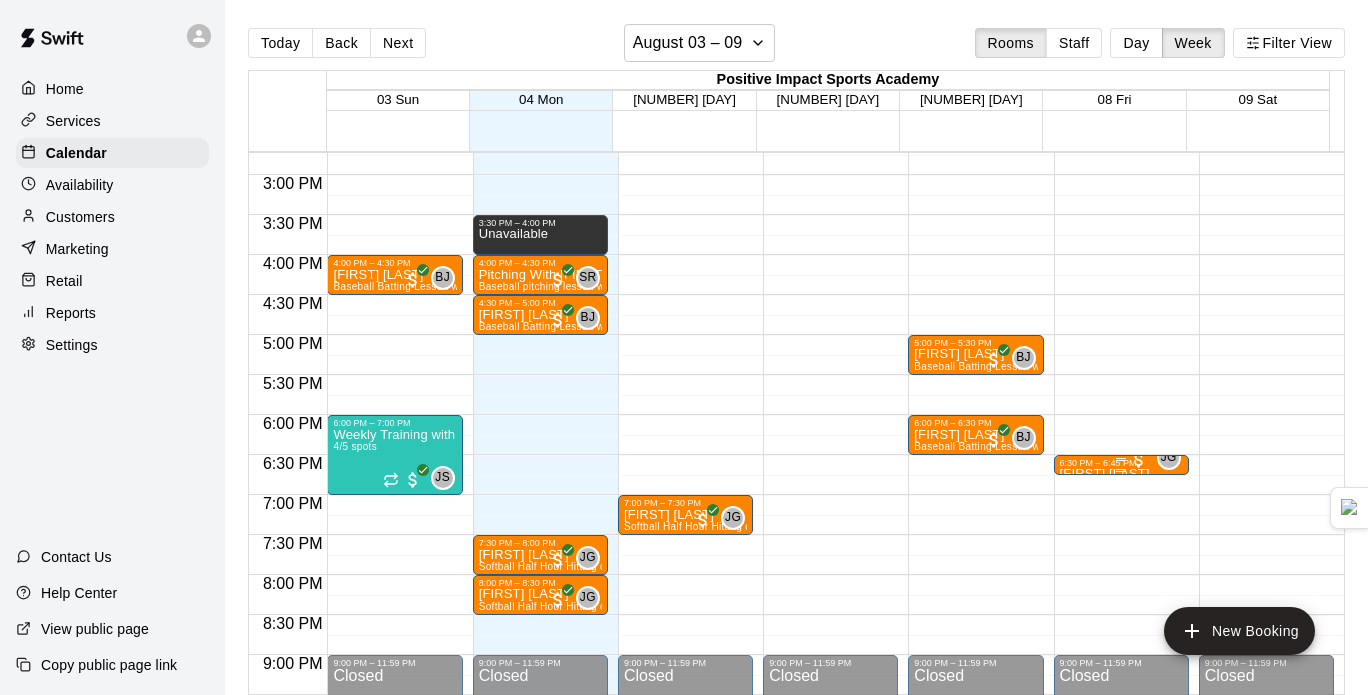 click on "6:30 PM – 6:45 PM" at bounding box center (1121, 463) 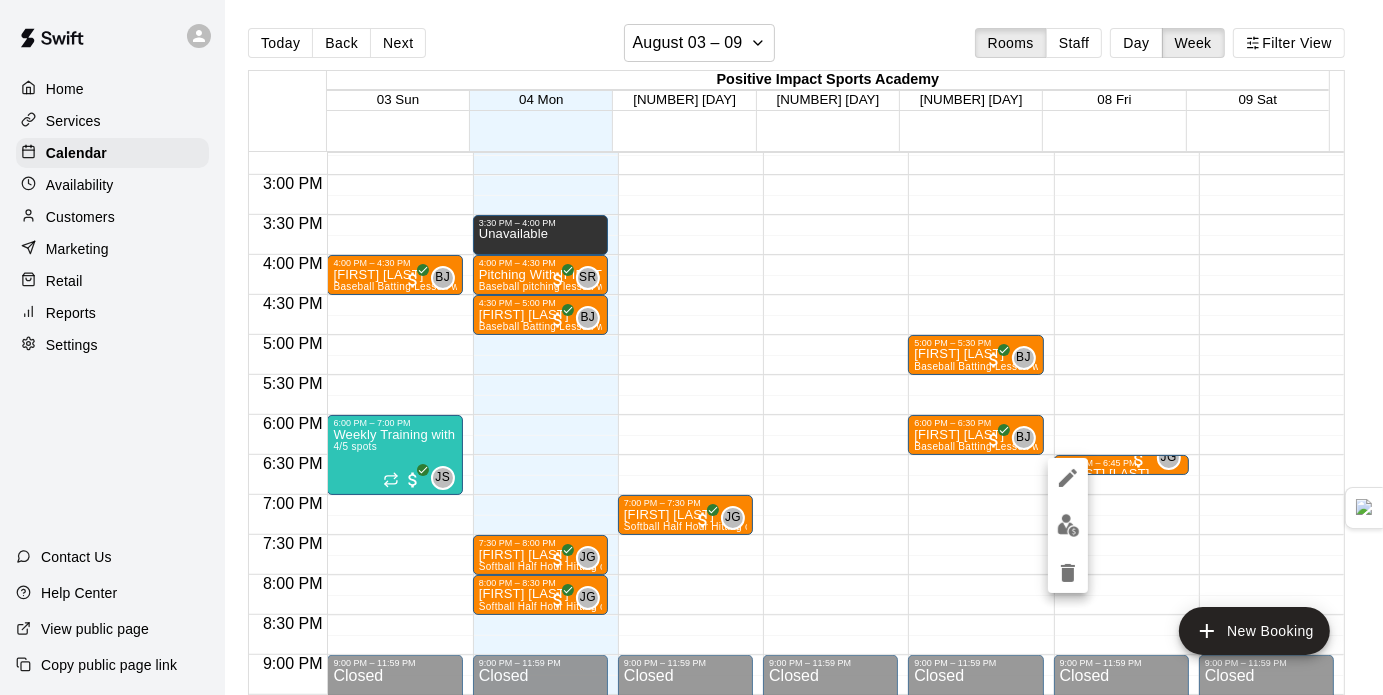 click at bounding box center (691, 347) 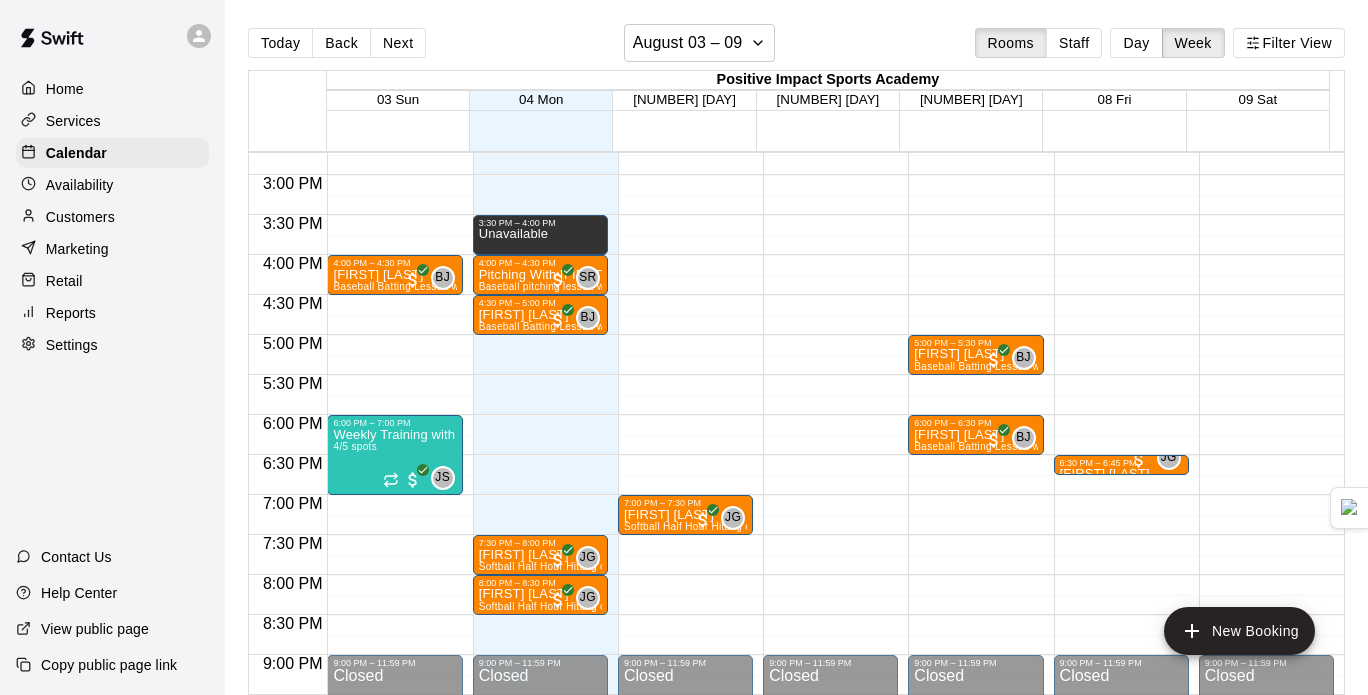 click on "Home Services Calendar Availability Customers Marketing Retail Reports Settings" at bounding box center [112, 217] 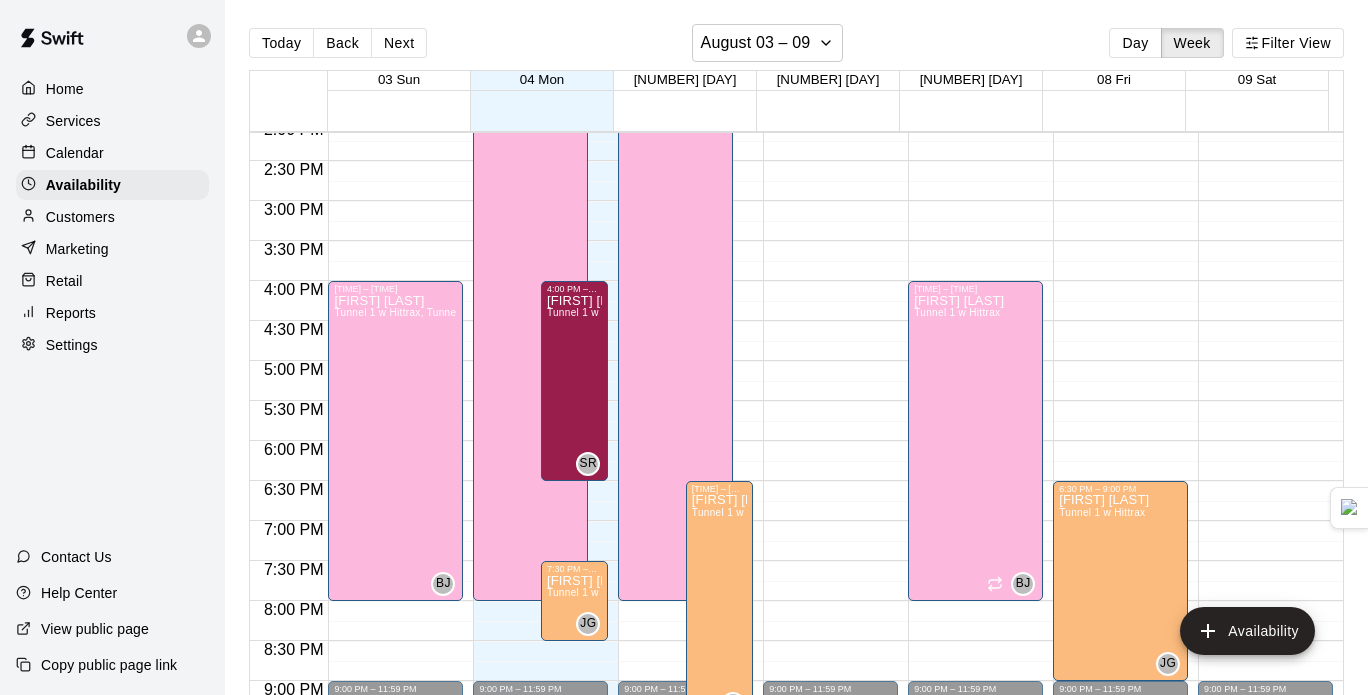scroll, scrollTop: 1171, scrollLeft: 0, axis: vertical 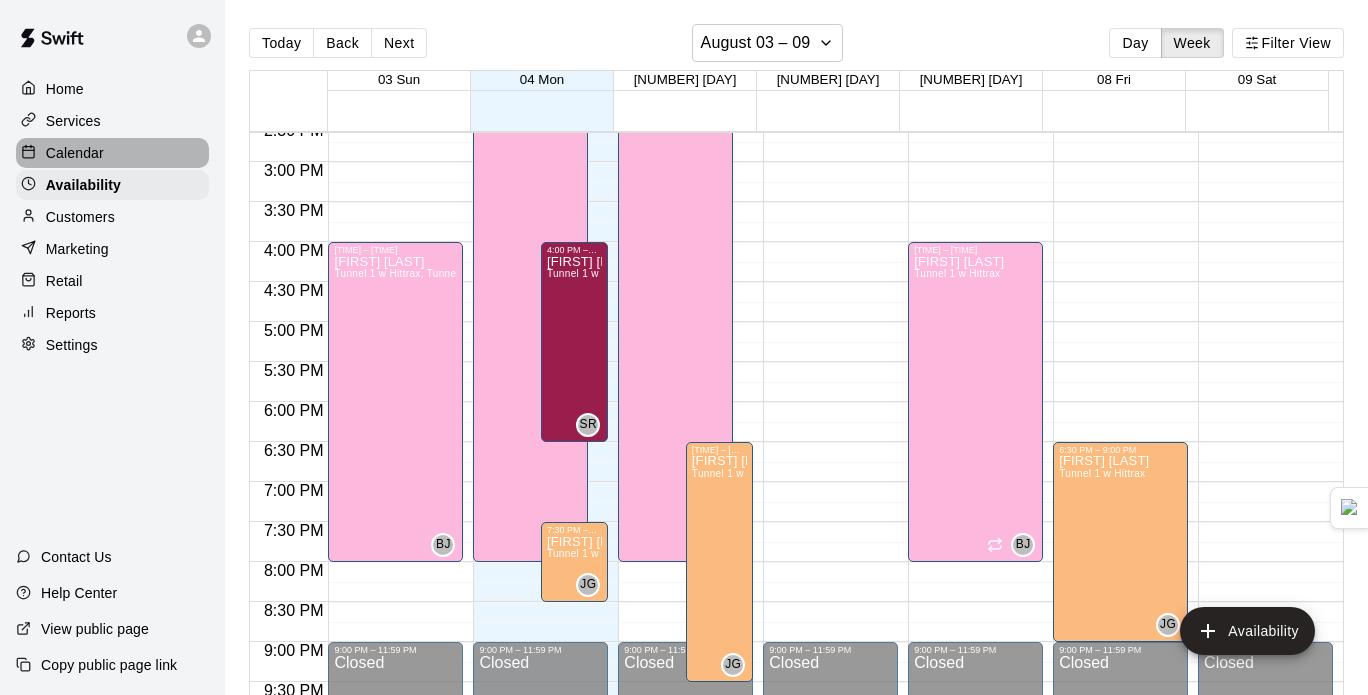 click on "Calendar" at bounding box center (112, 153) 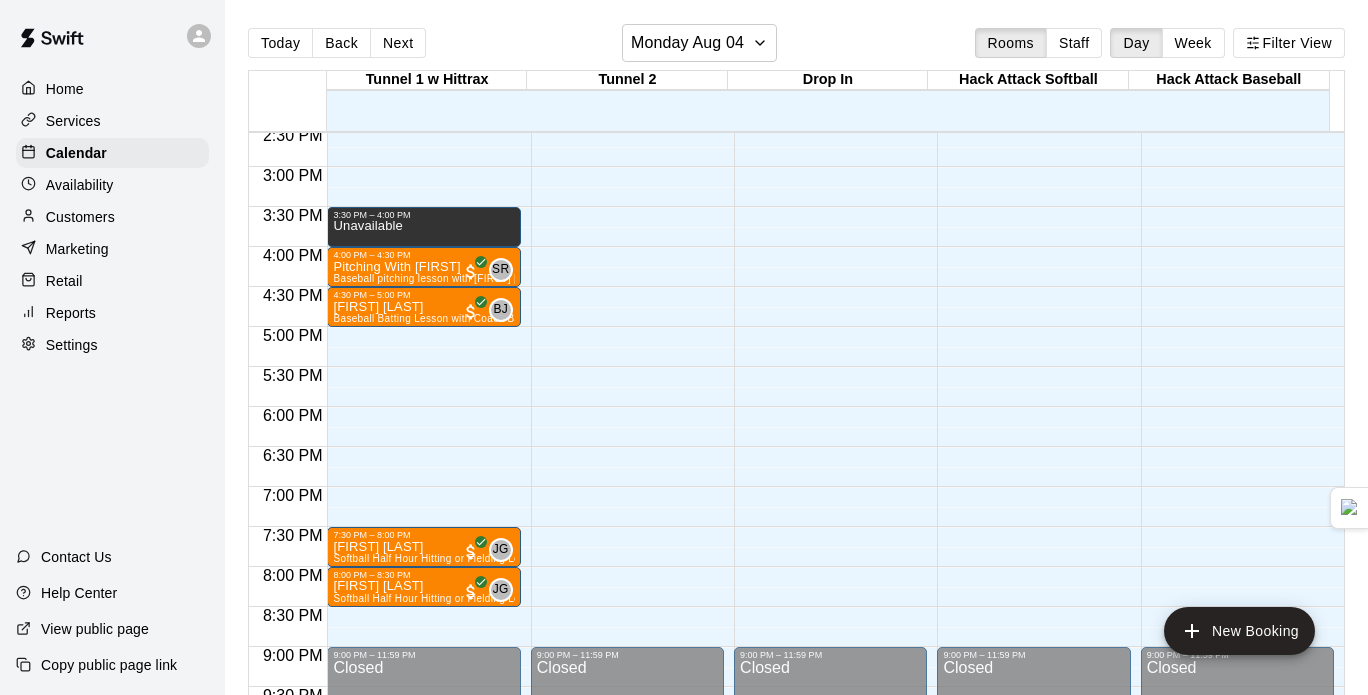 scroll, scrollTop: 1232, scrollLeft: 0, axis: vertical 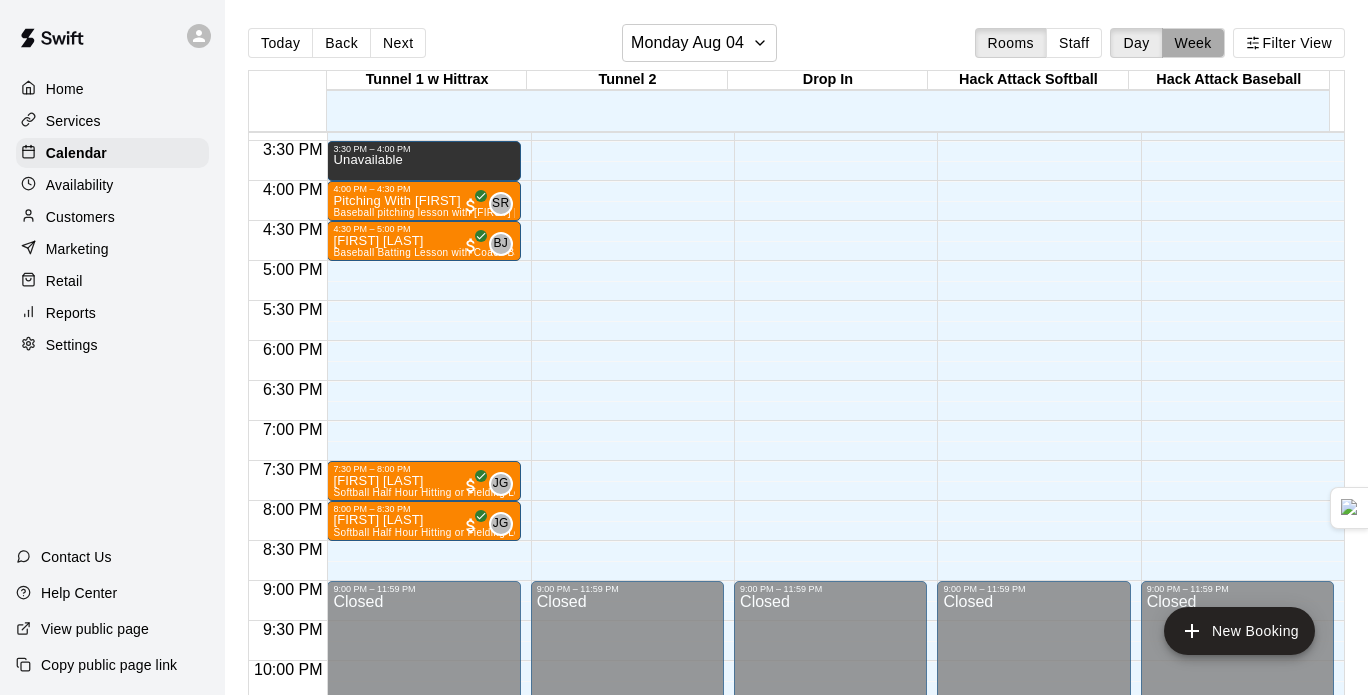 click on "Week" at bounding box center [1193, 43] 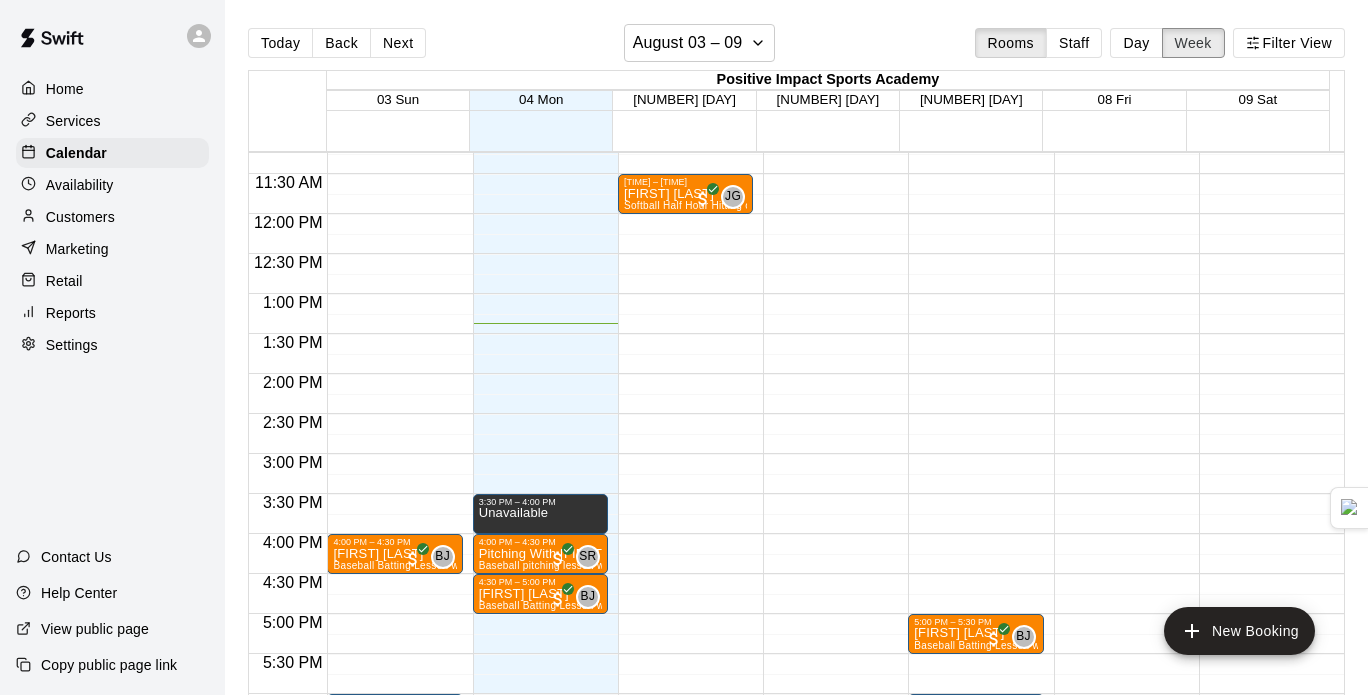 scroll, scrollTop: 900, scrollLeft: 0, axis: vertical 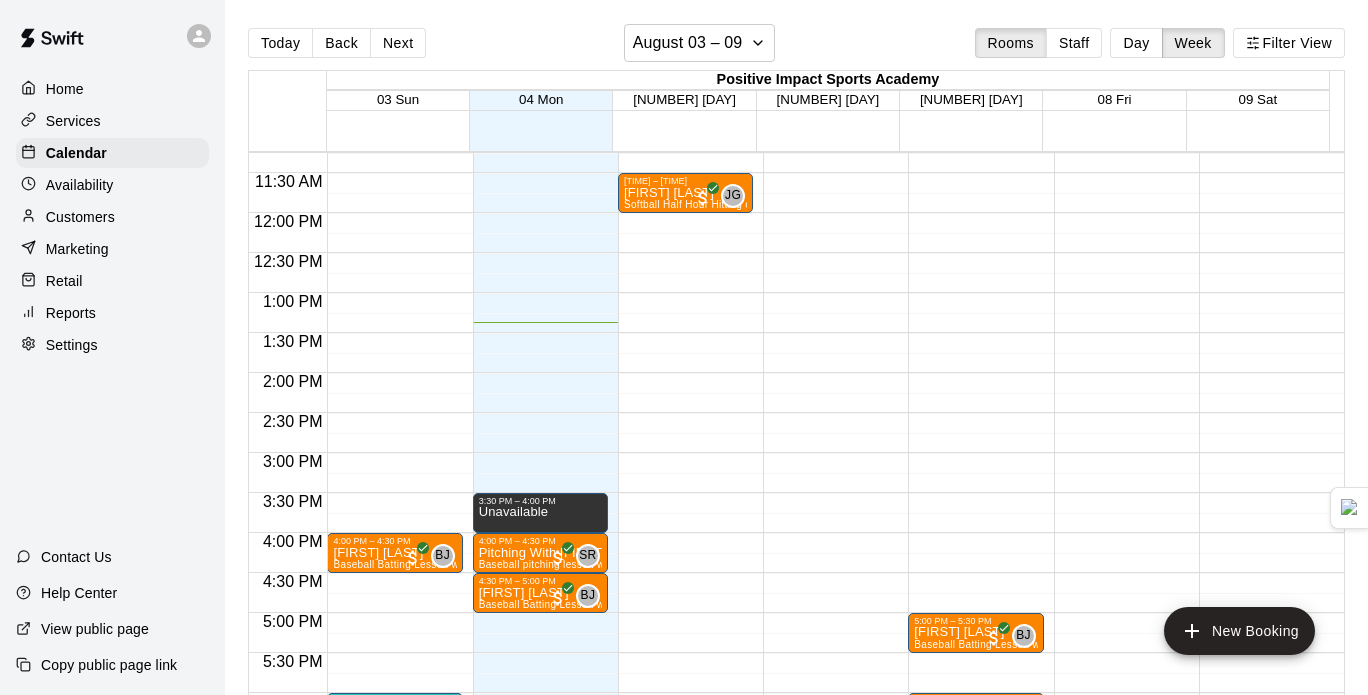 click on "Availability" at bounding box center [112, 185] 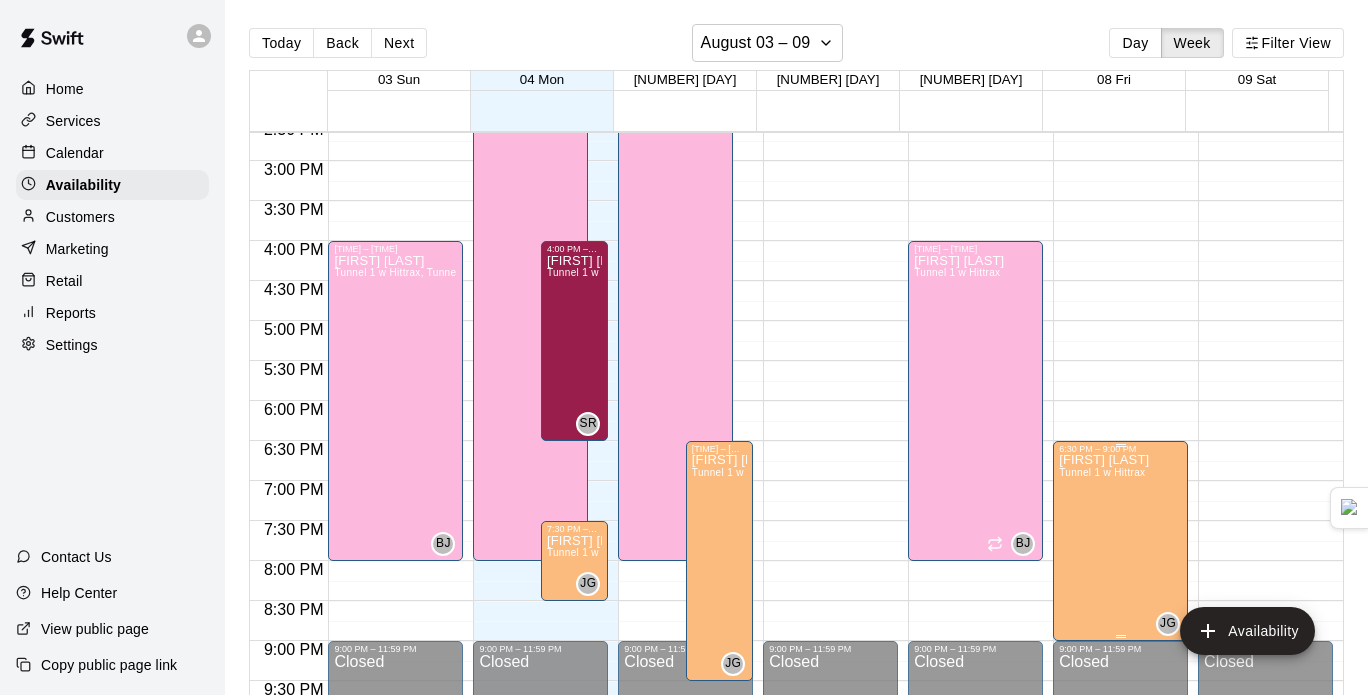 scroll, scrollTop: 1173, scrollLeft: 0, axis: vertical 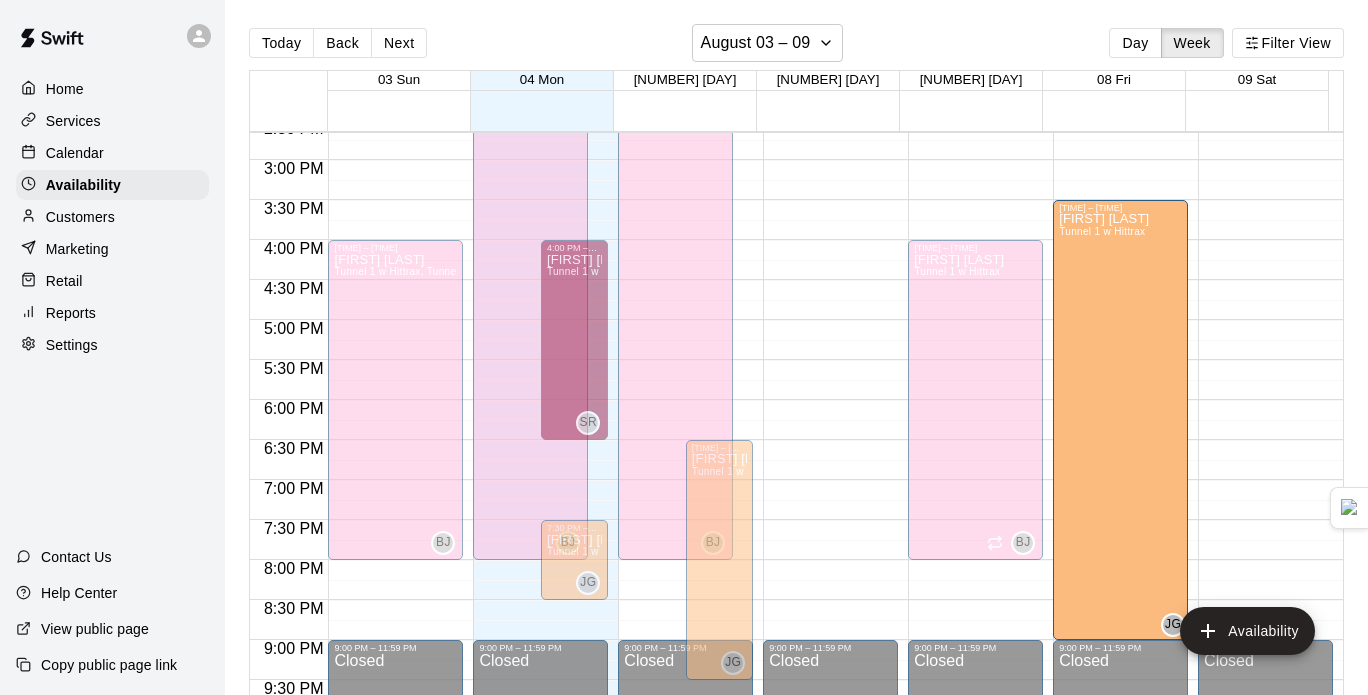 drag, startPoint x: 1107, startPoint y: 443, endPoint x: 1117, endPoint y: 217, distance: 226.22113 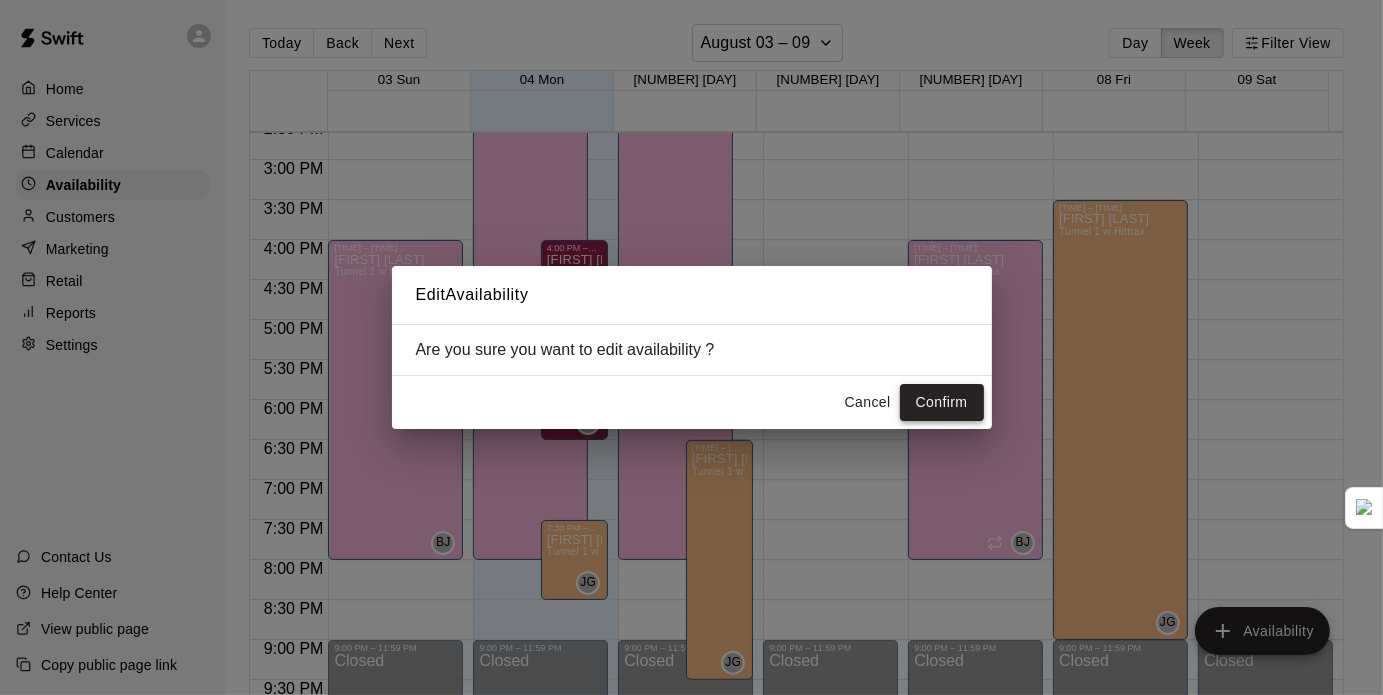 click on "Confirm" at bounding box center (942, 402) 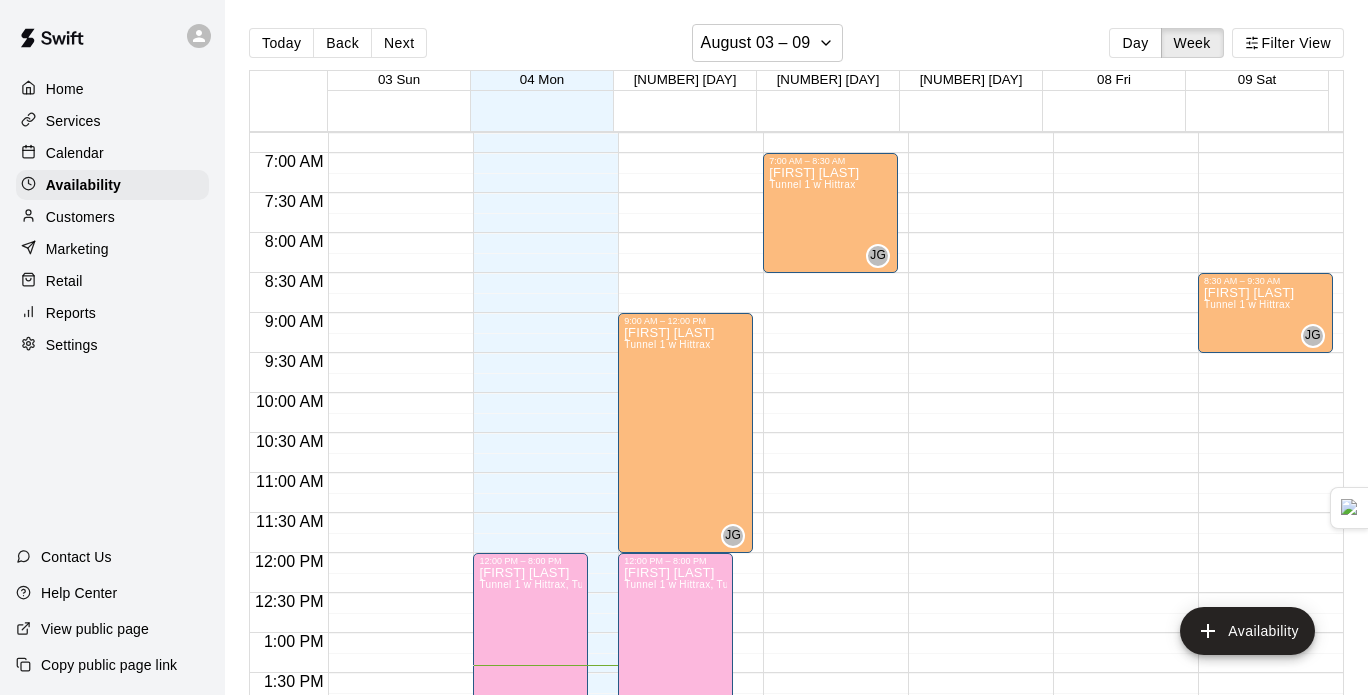 scroll, scrollTop: 508, scrollLeft: 0, axis: vertical 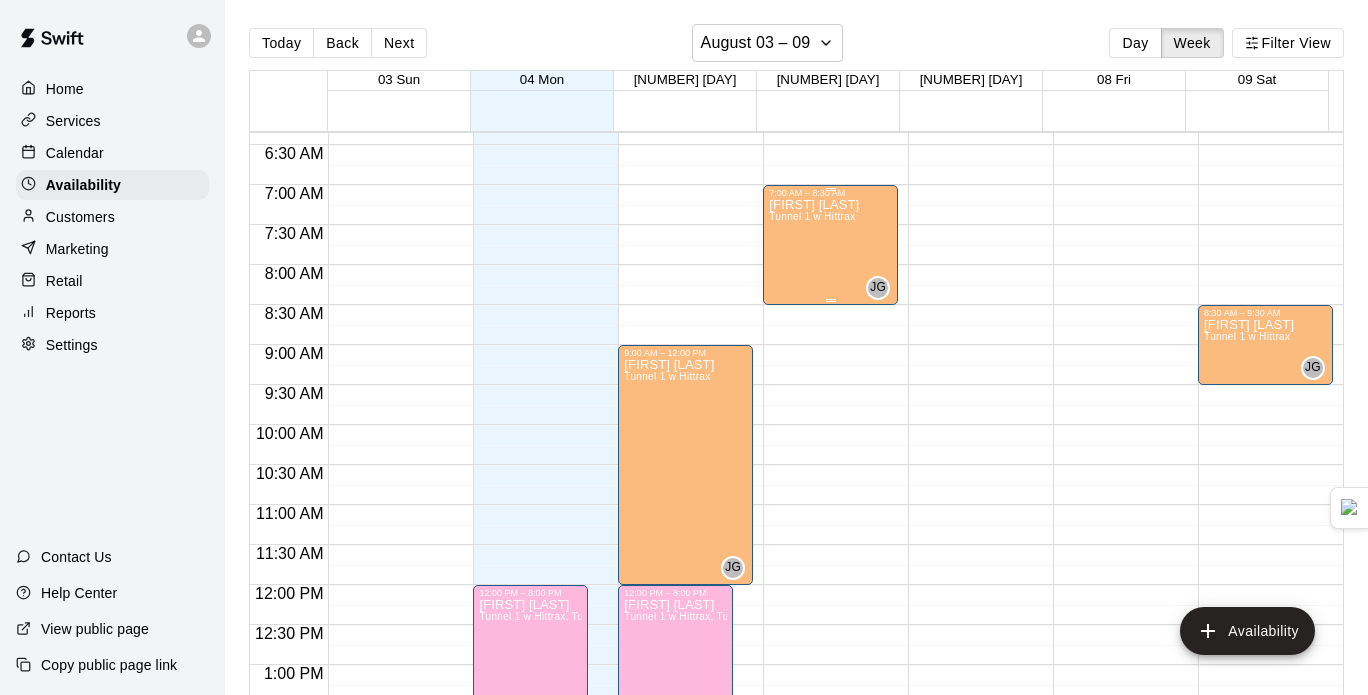 click on "[FIRST] [LAST] Tunnel 1 w Hittrax" at bounding box center (814, 545) 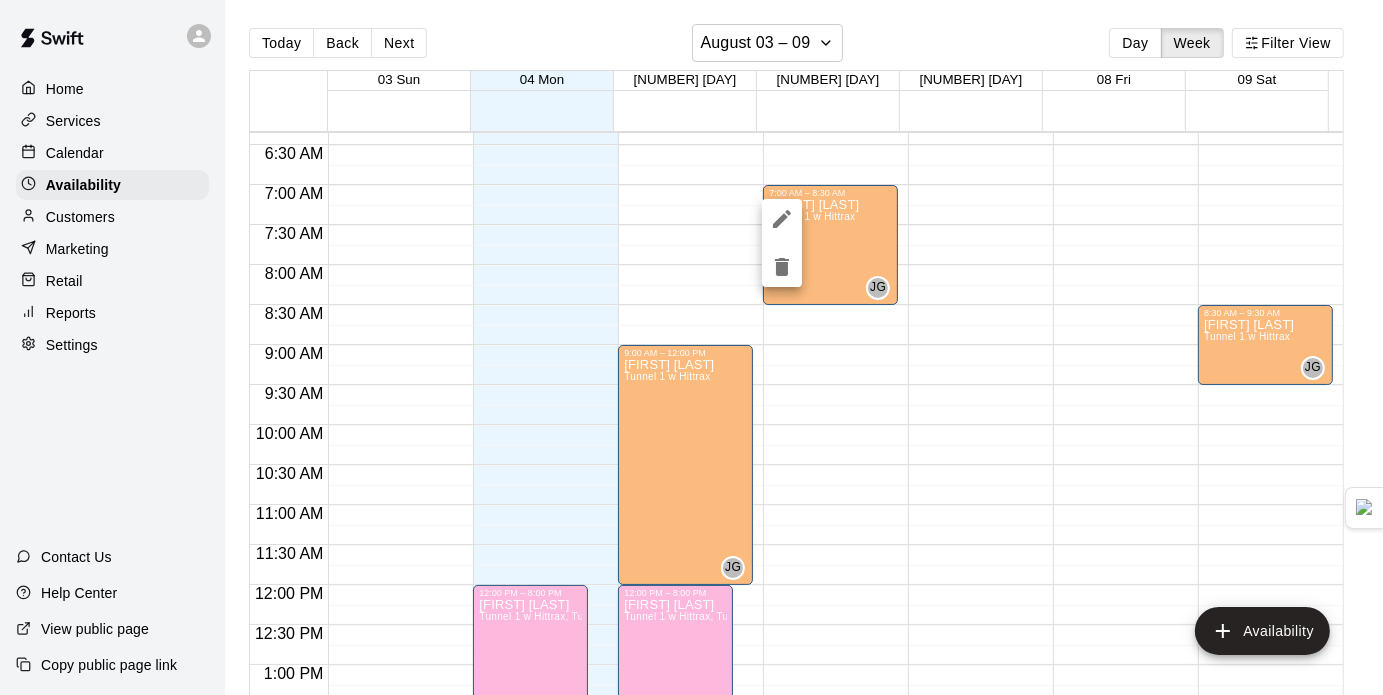 click 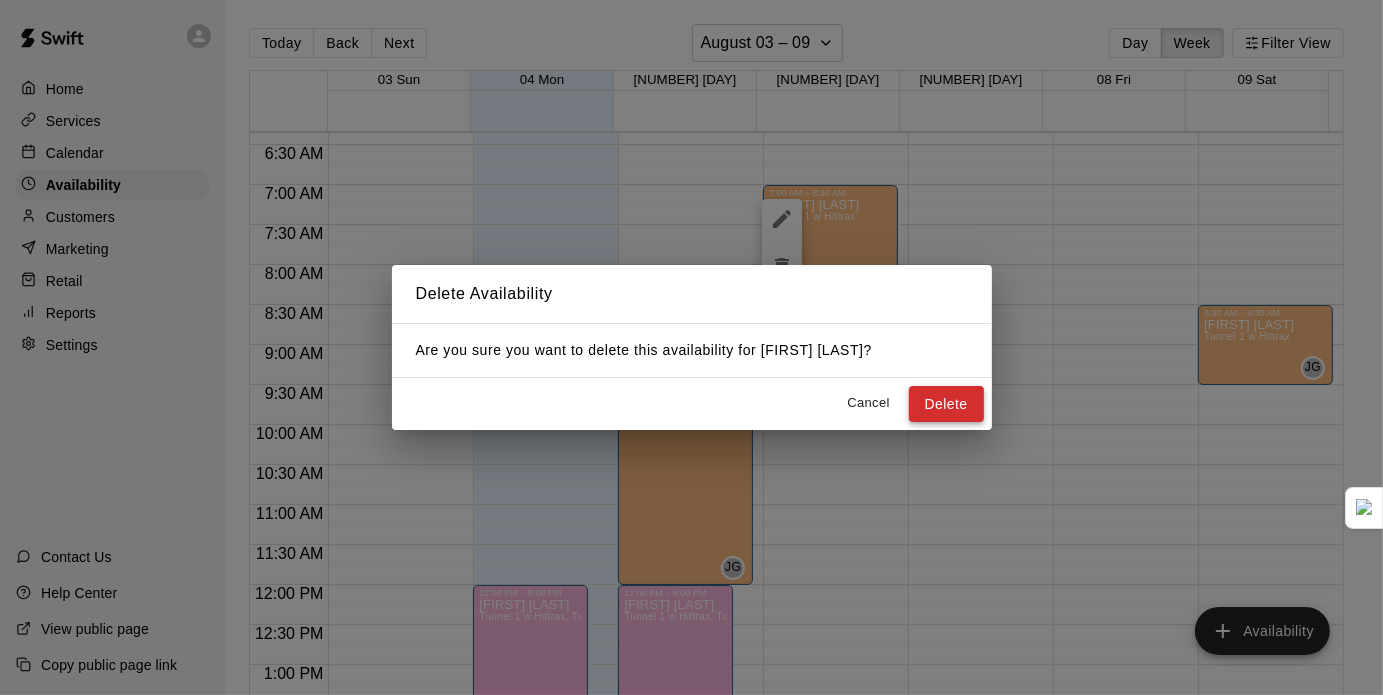 click on "Delete" at bounding box center [946, 404] 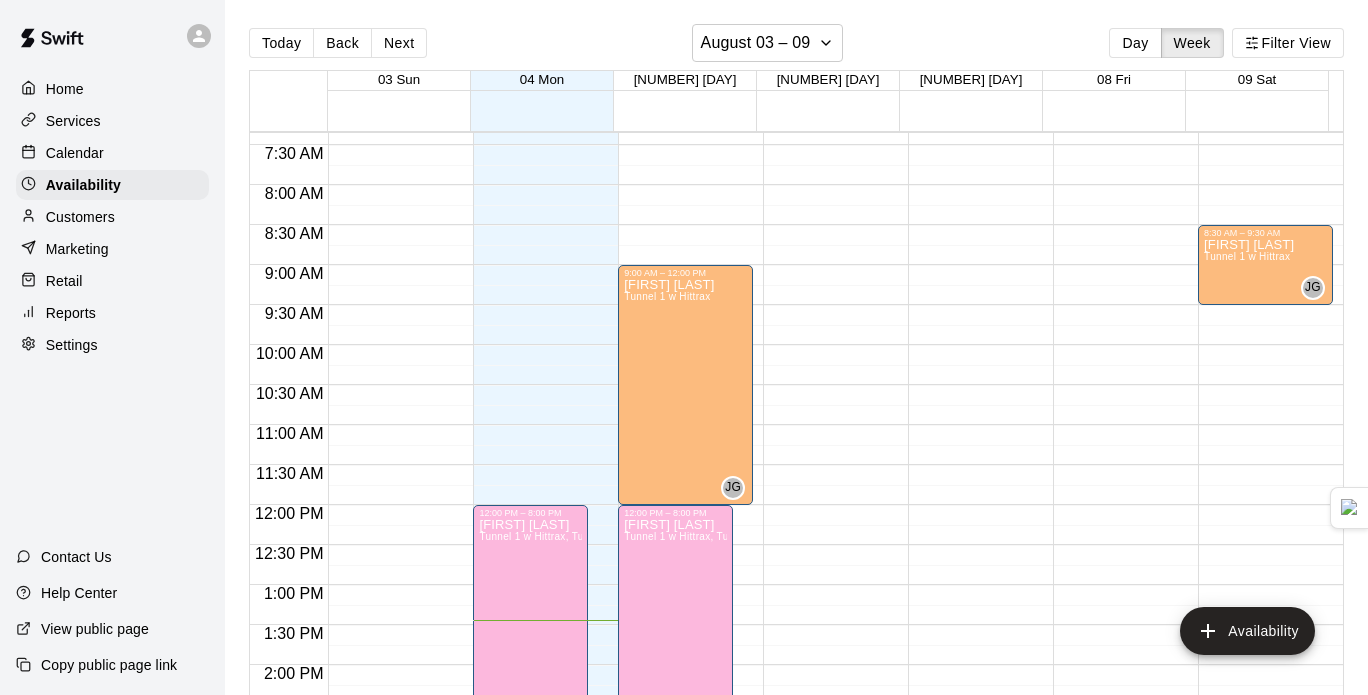 scroll, scrollTop: 657, scrollLeft: 0, axis: vertical 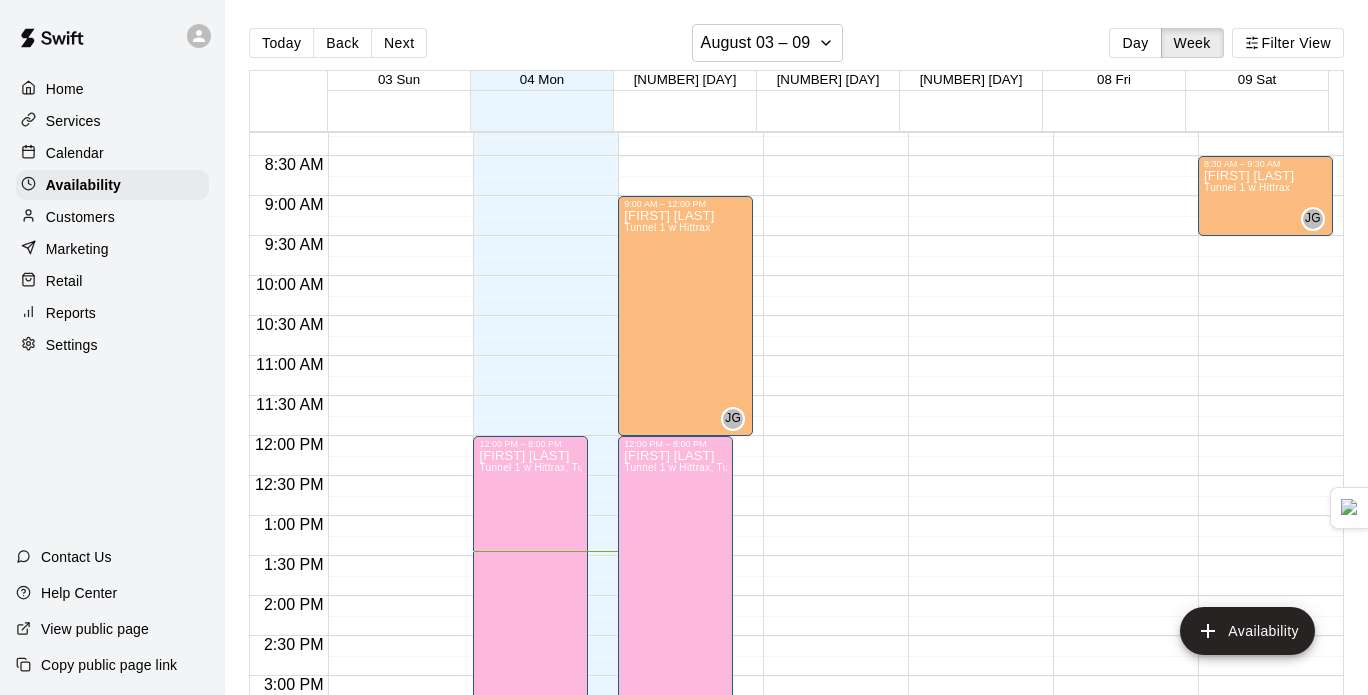 click on "Calendar" at bounding box center (112, 153) 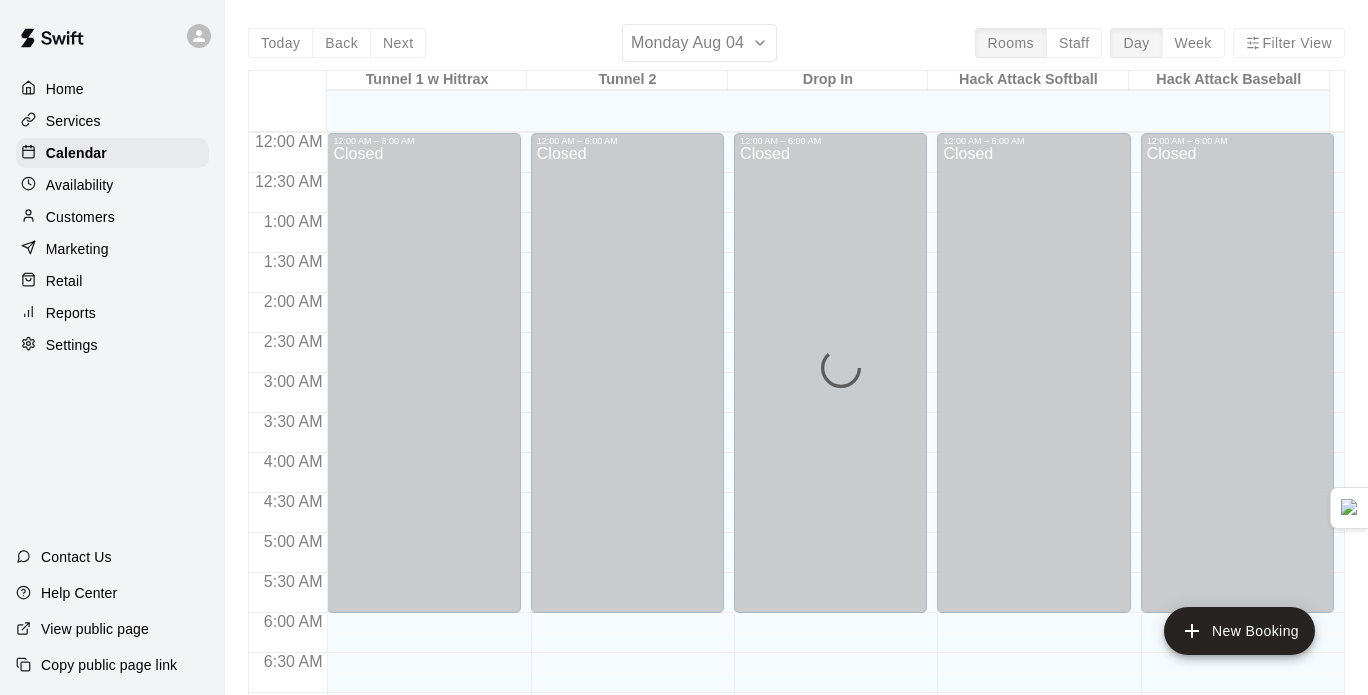 scroll, scrollTop: 1076, scrollLeft: 0, axis: vertical 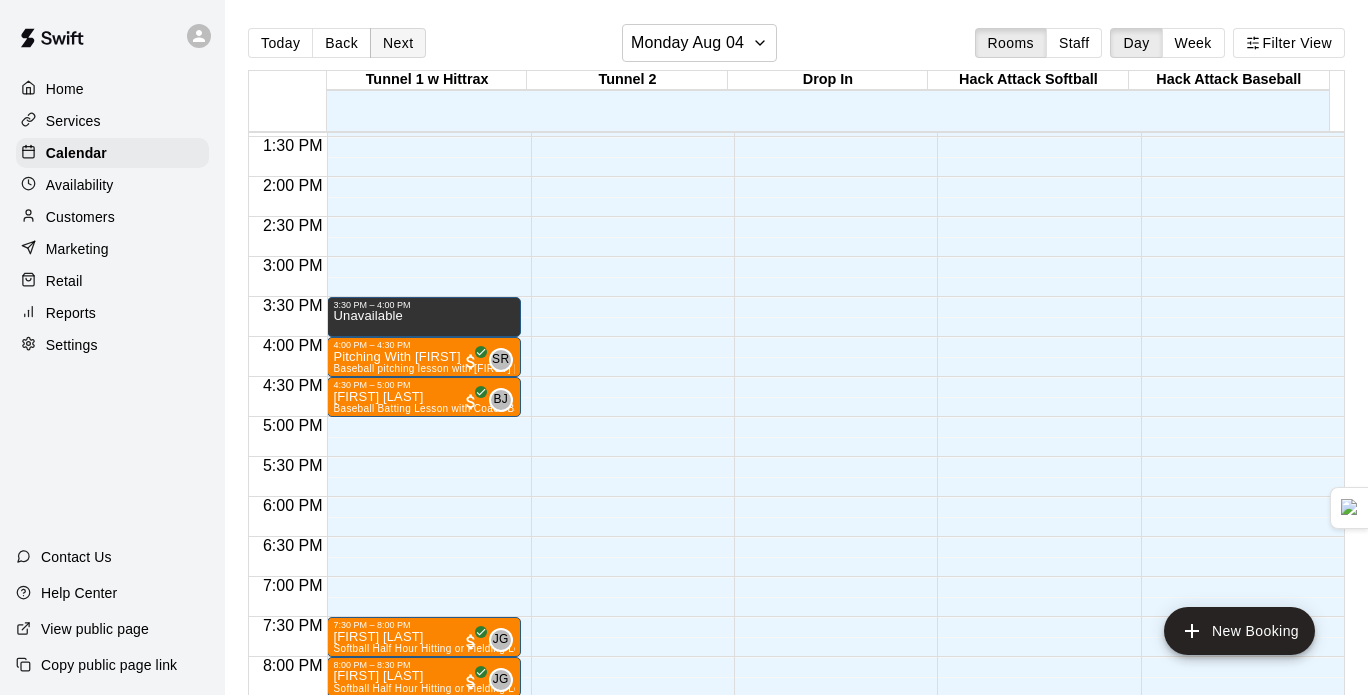 click on "Next" at bounding box center [398, 43] 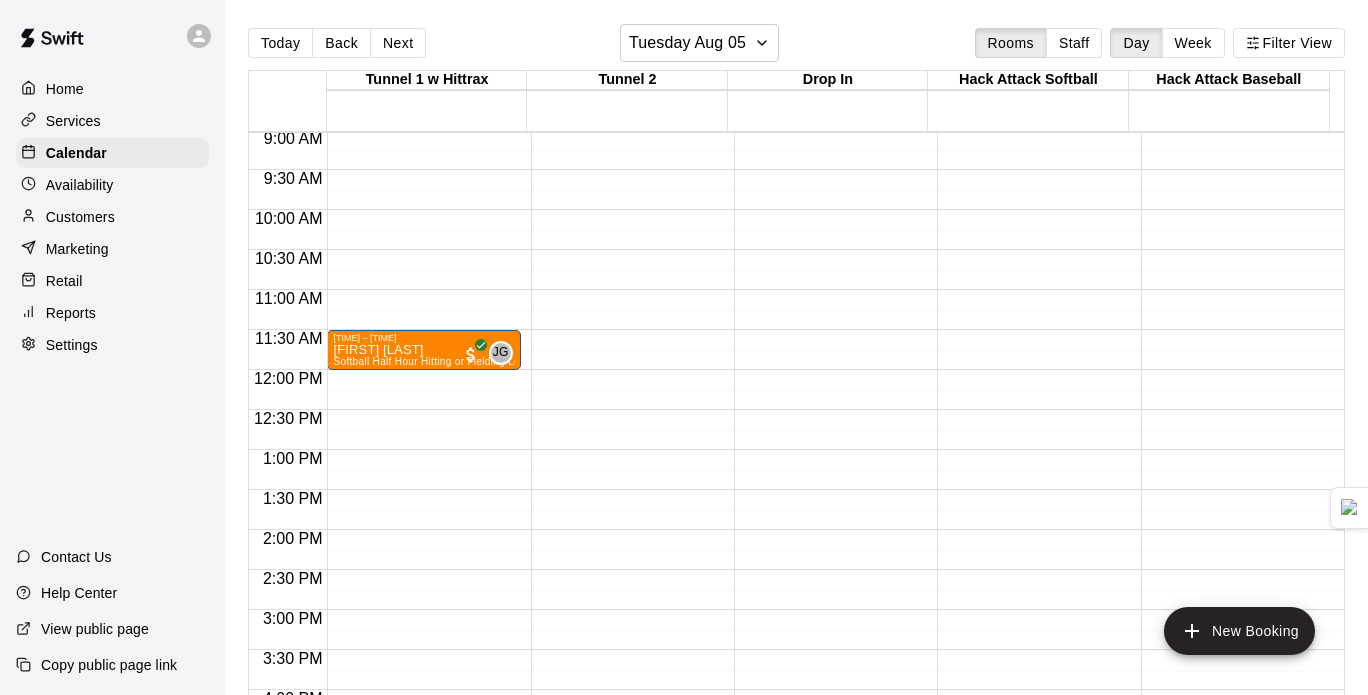 scroll, scrollTop: 747, scrollLeft: 0, axis: vertical 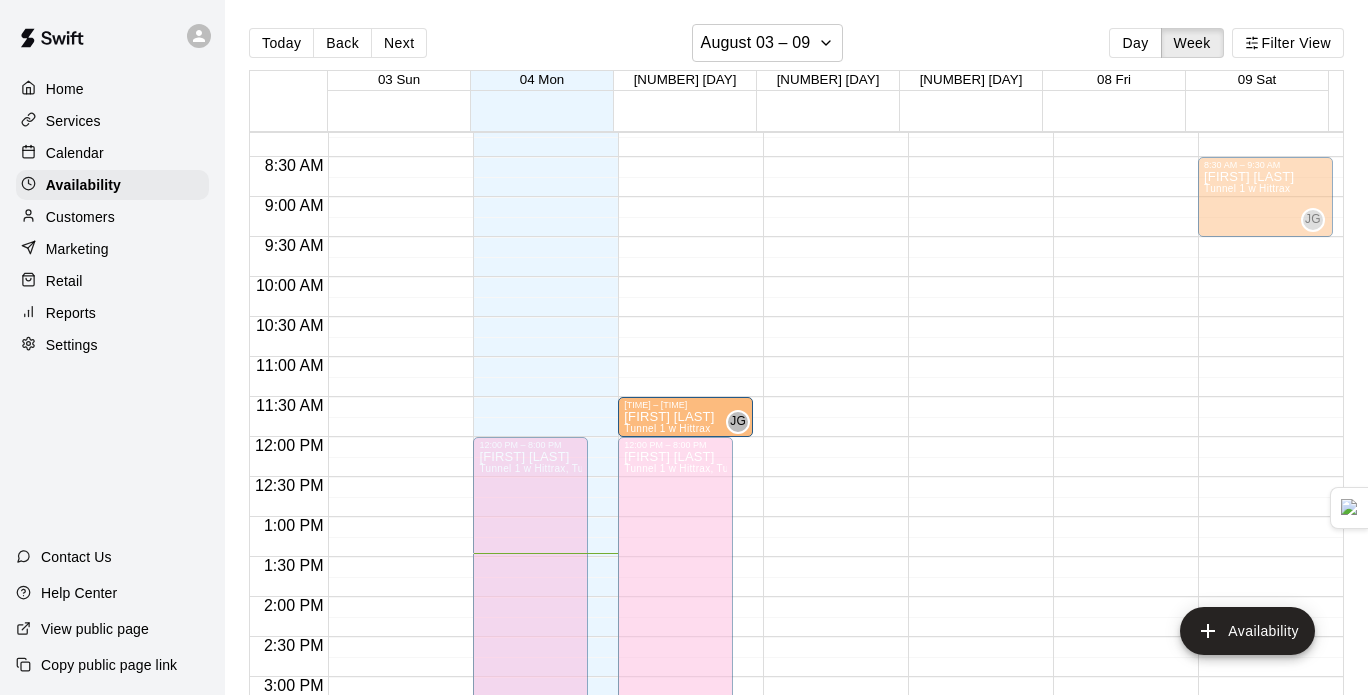 drag, startPoint x: 676, startPoint y: 202, endPoint x: 673, endPoint y: 403, distance: 201.02238 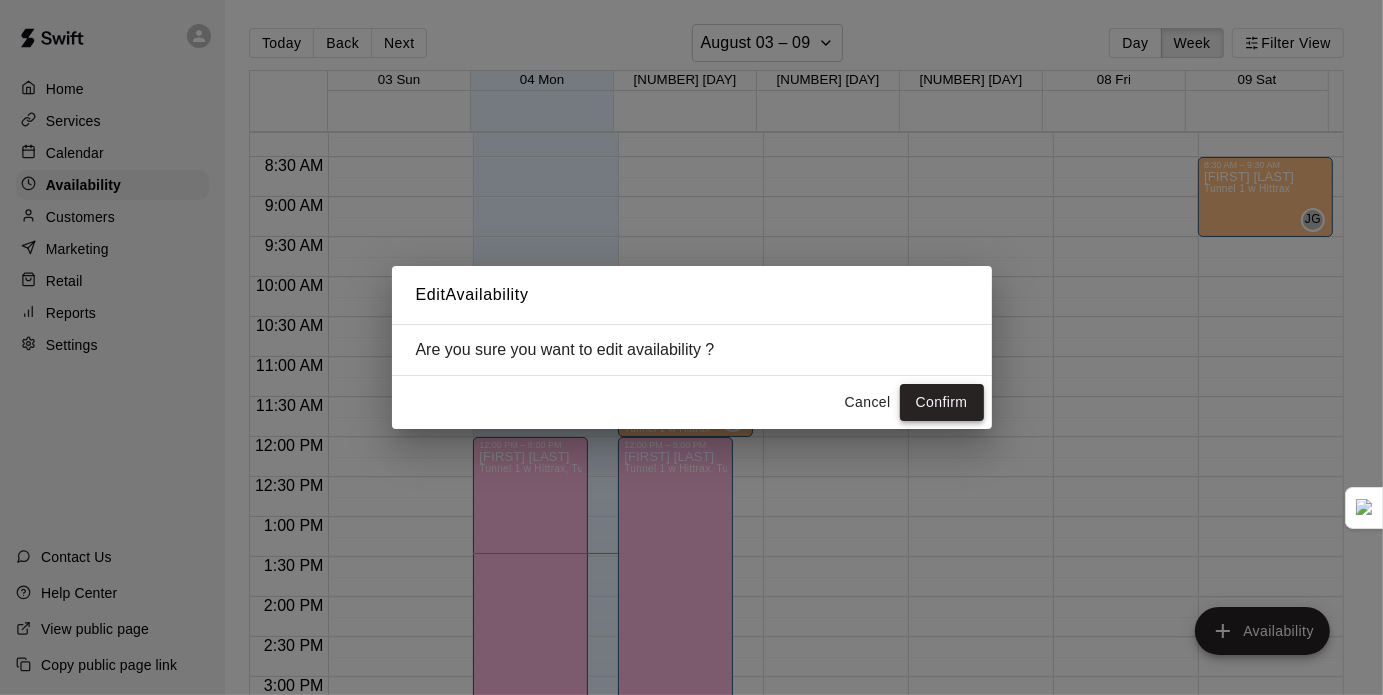 click on "Confirm" at bounding box center [942, 402] 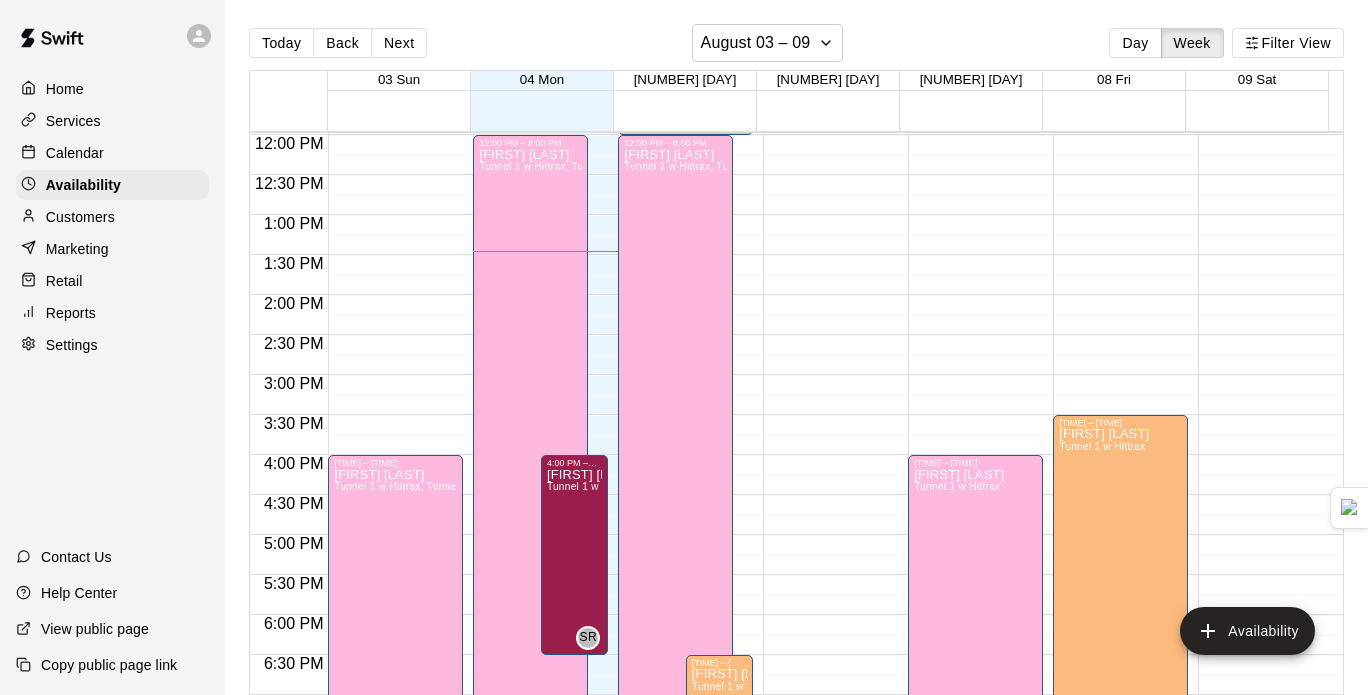 scroll, scrollTop: 954, scrollLeft: 0, axis: vertical 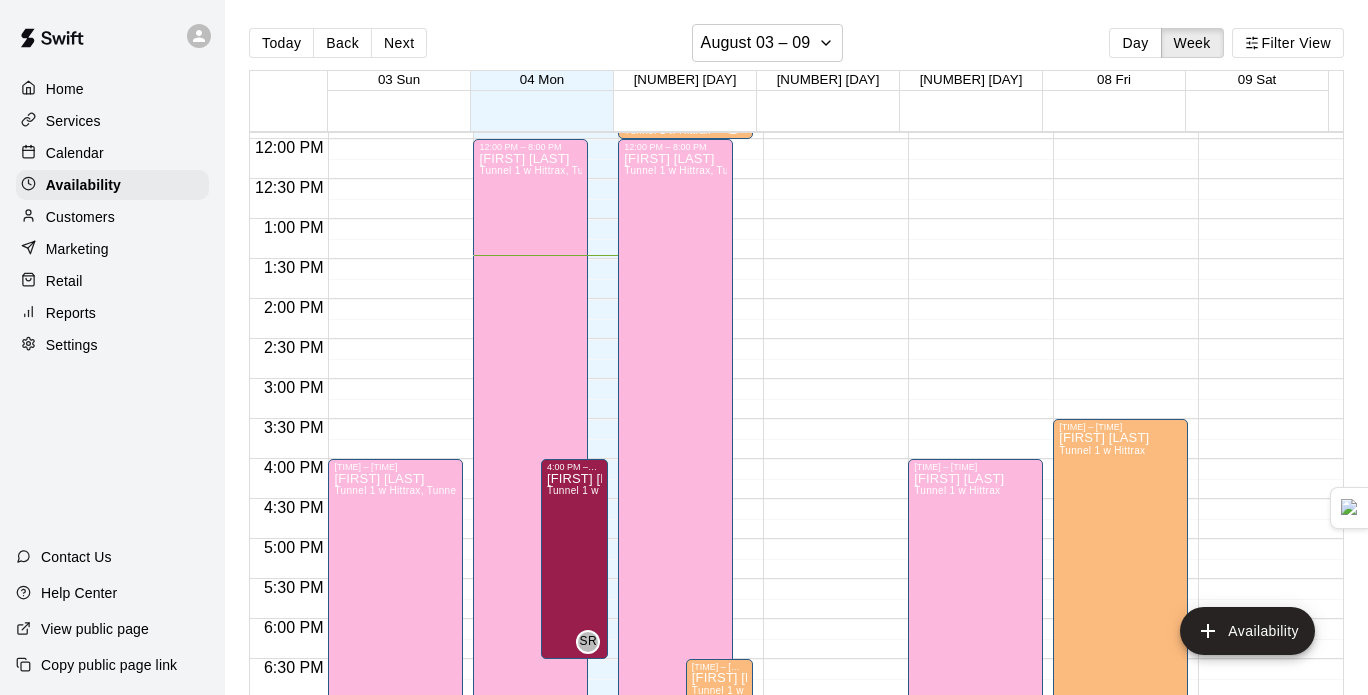 click on "Calendar" at bounding box center [112, 153] 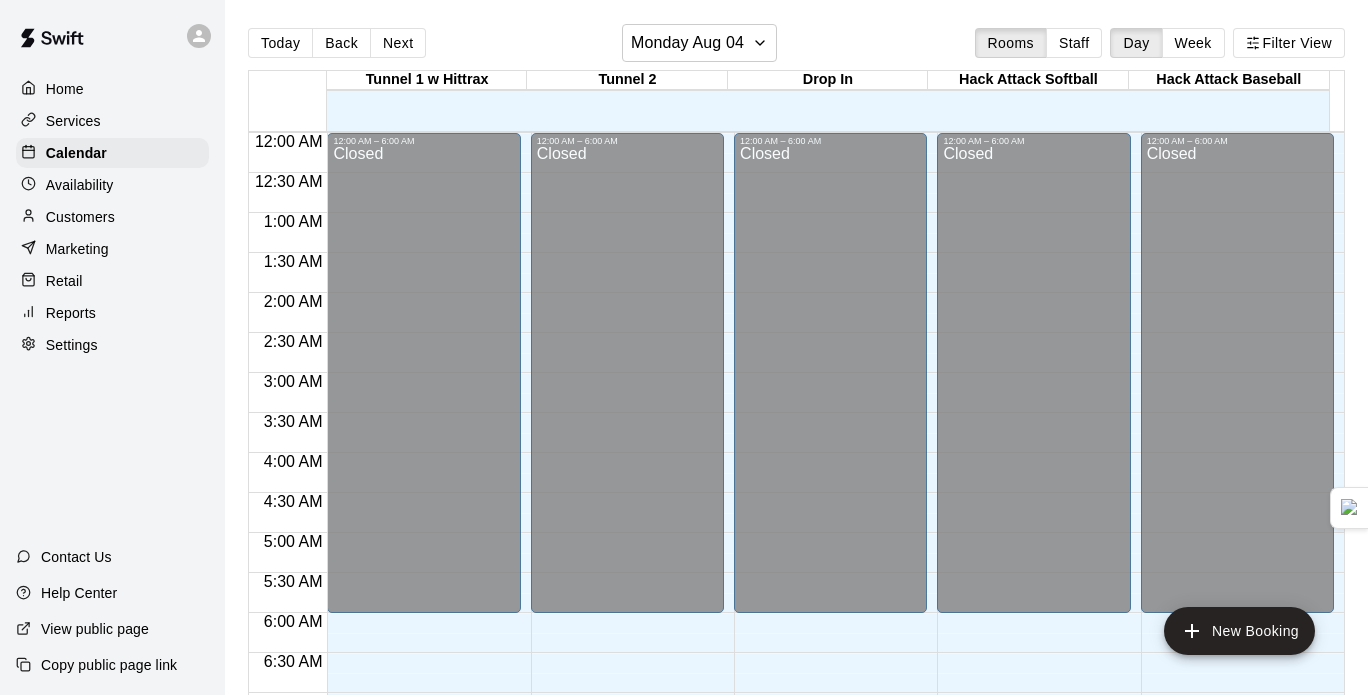 scroll, scrollTop: 1076, scrollLeft: 0, axis: vertical 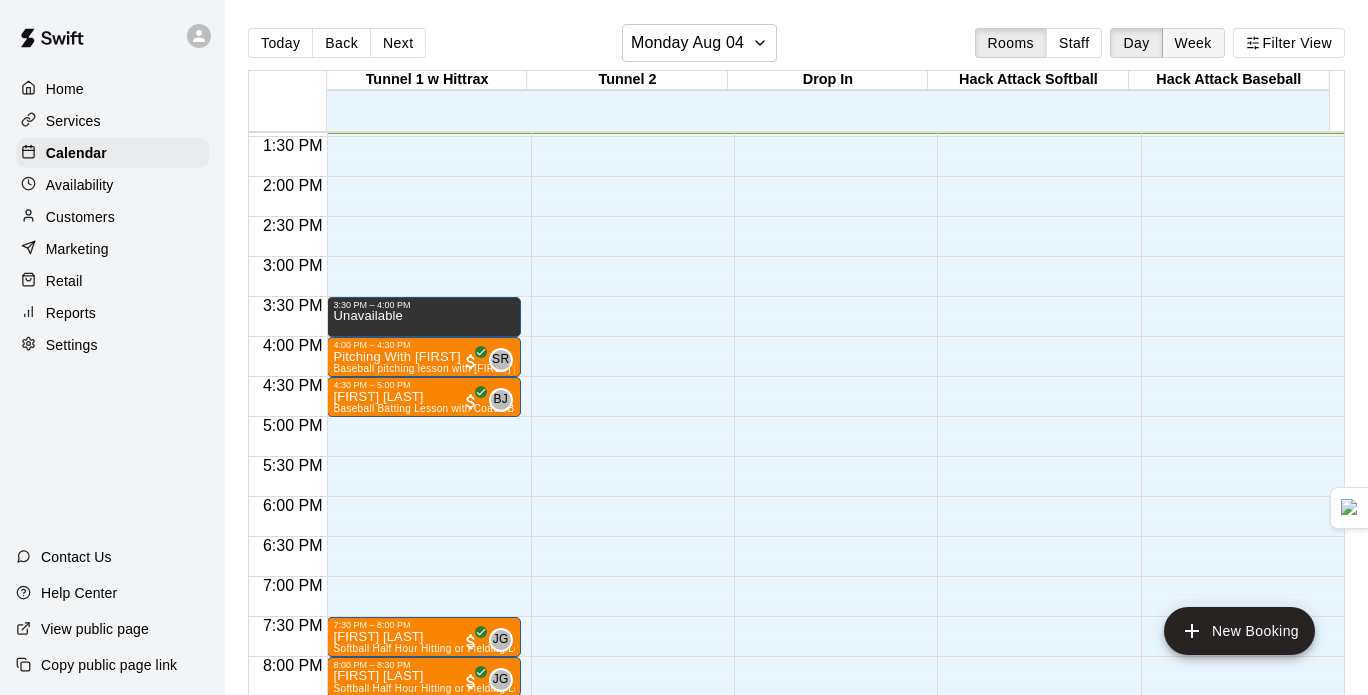 click on "Week" at bounding box center (1193, 43) 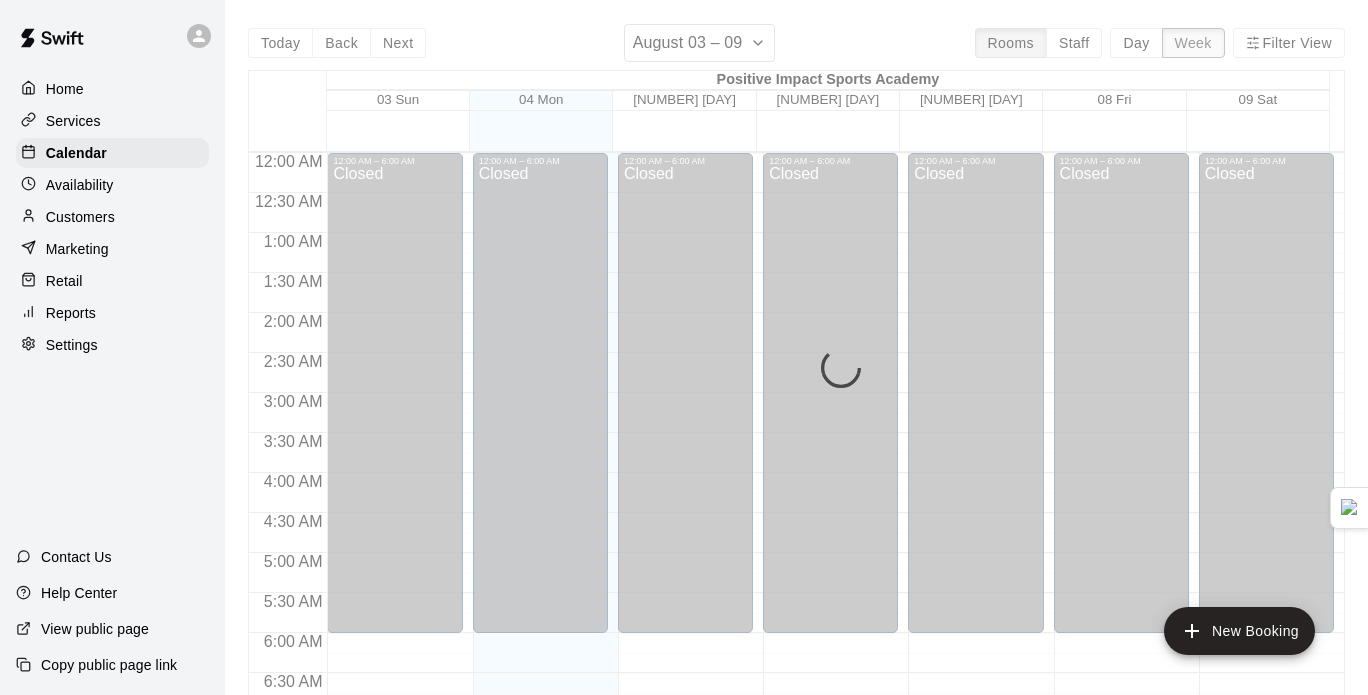 scroll, scrollTop: 1076, scrollLeft: 0, axis: vertical 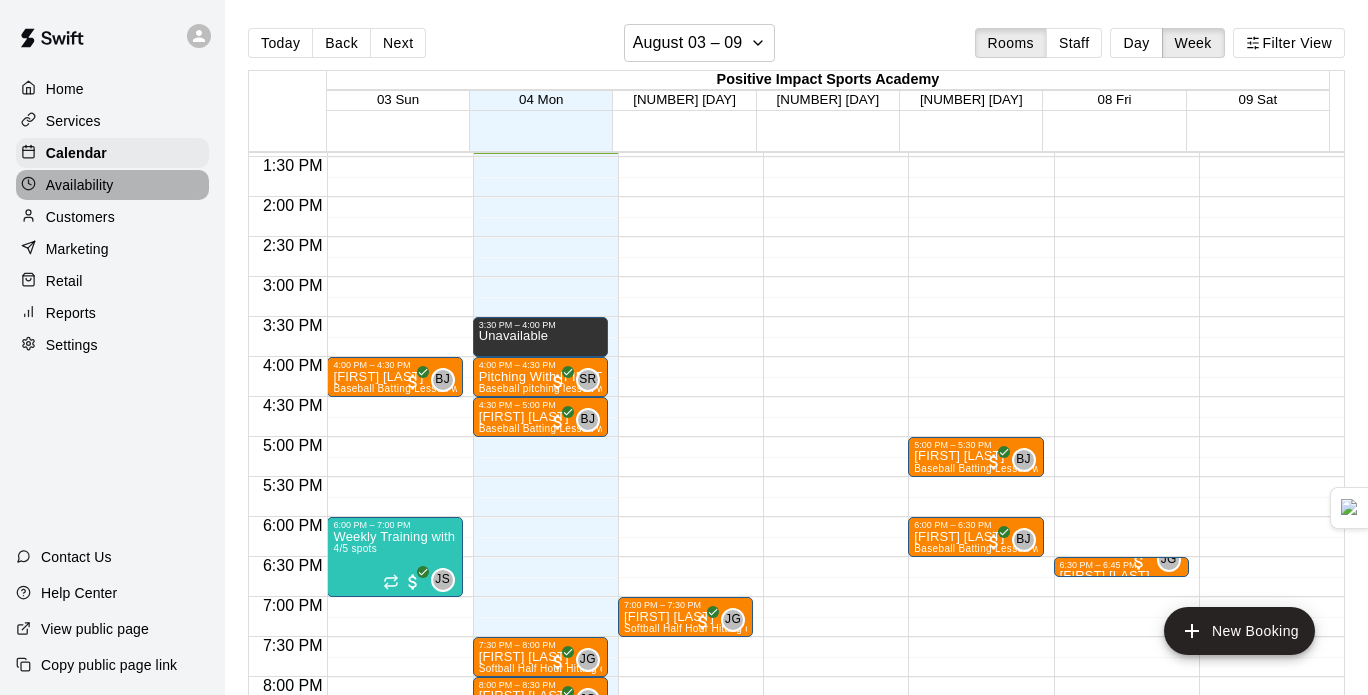 click on "Availability" at bounding box center [80, 185] 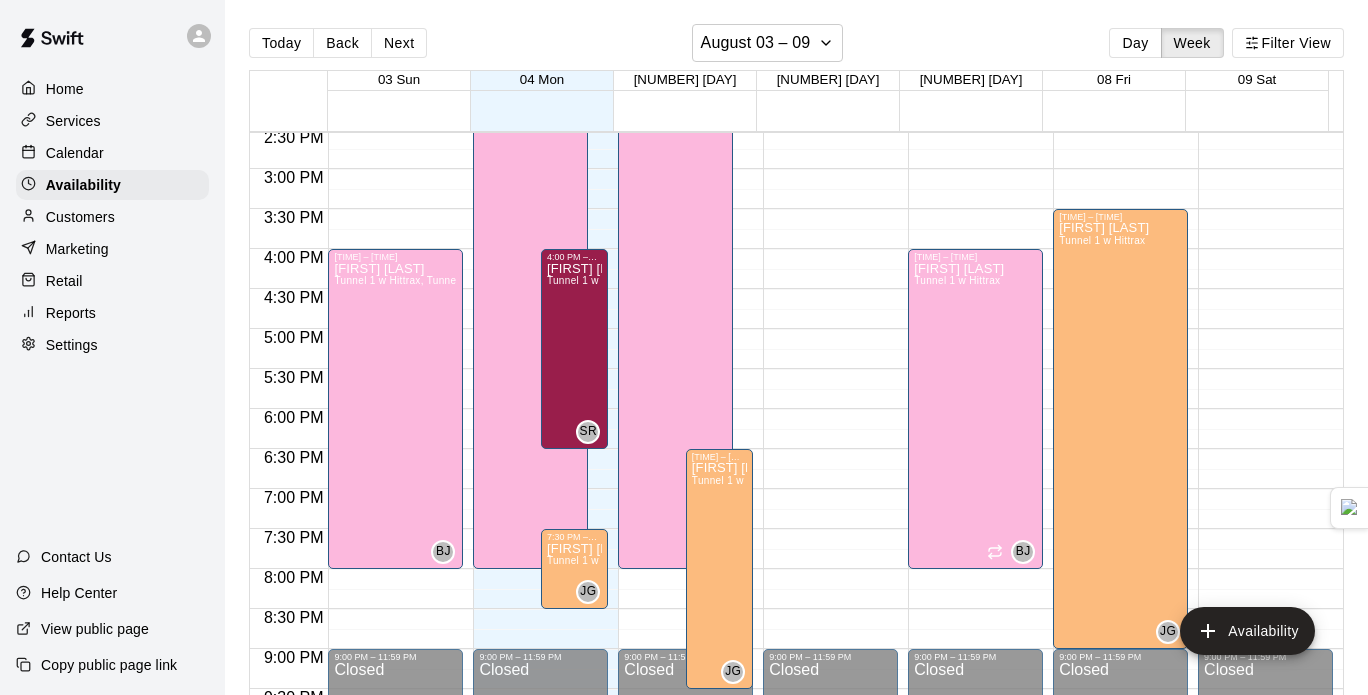 scroll, scrollTop: 1151, scrollLeft: 0, axis: vertical 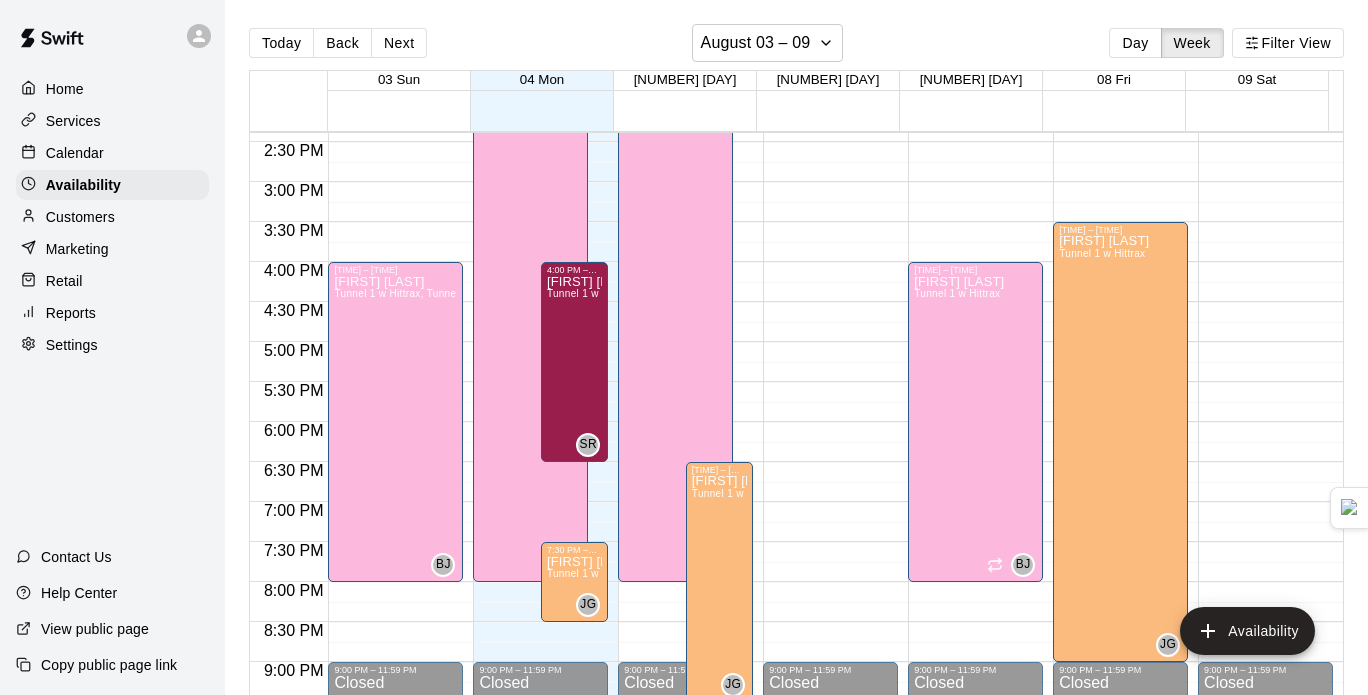 click on "Calendar" at bounding box center (112, 153) 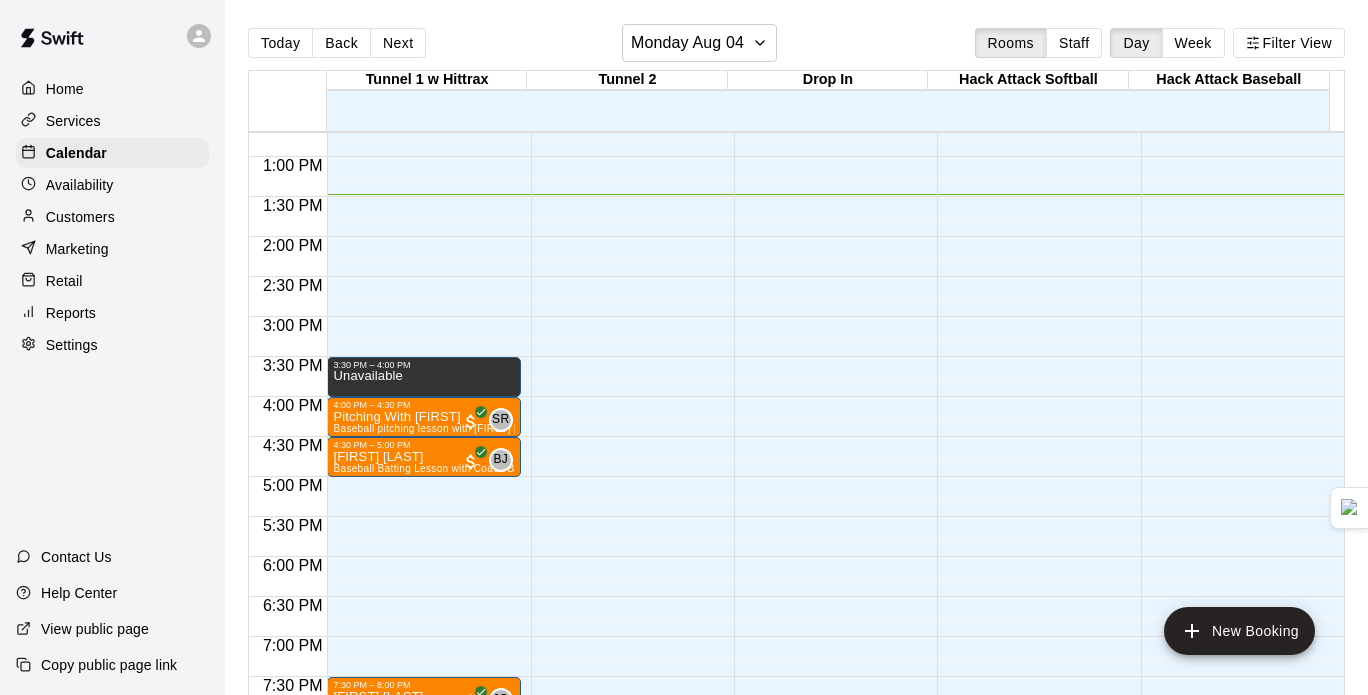 scroll, scrollTop: 1010, scrollLeft: 0, axis: vertical 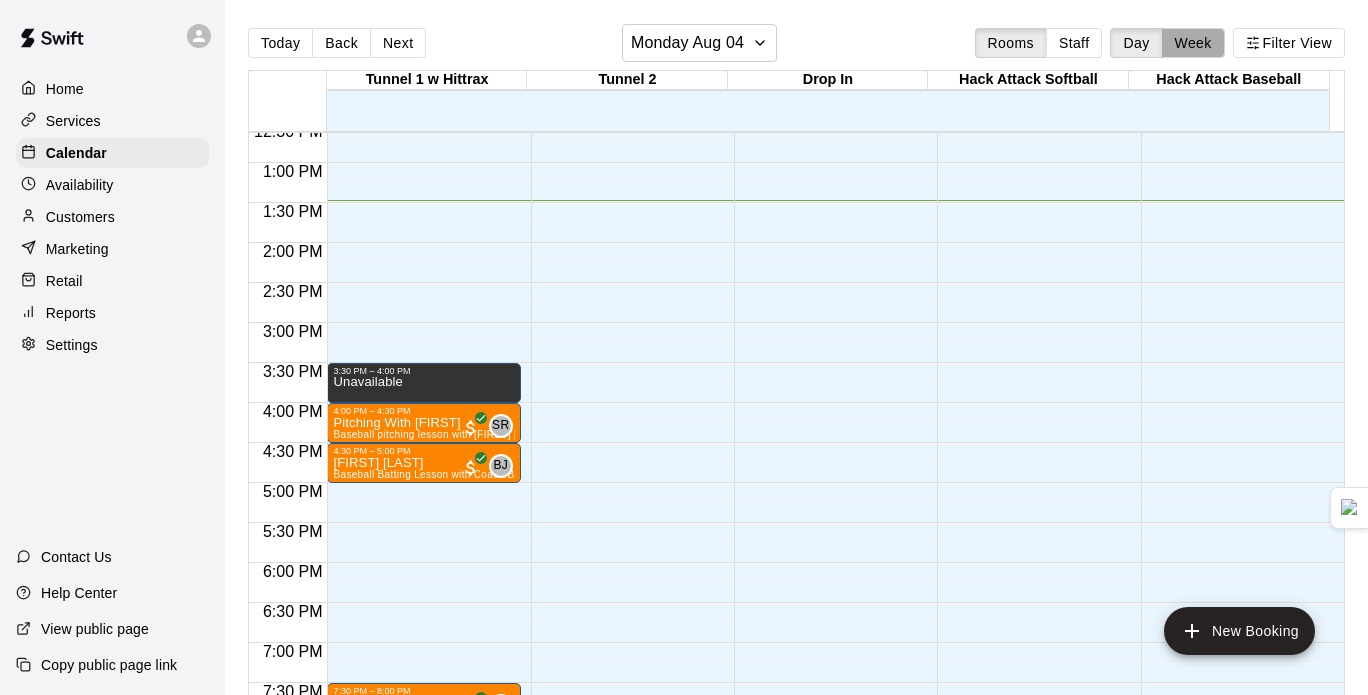 click on "Week" at bounding box center [1193, 43] 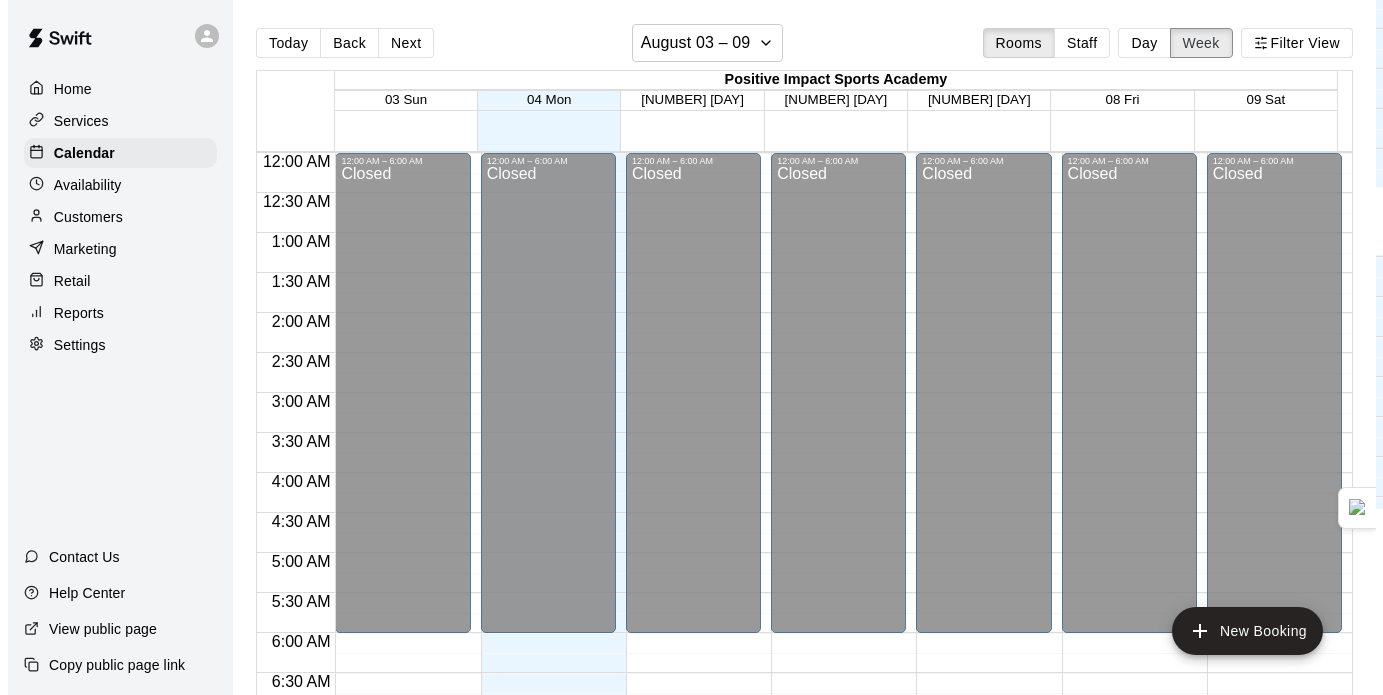 scroll, scrollTop: 1077, scrollLeft: 0, axis: vertical 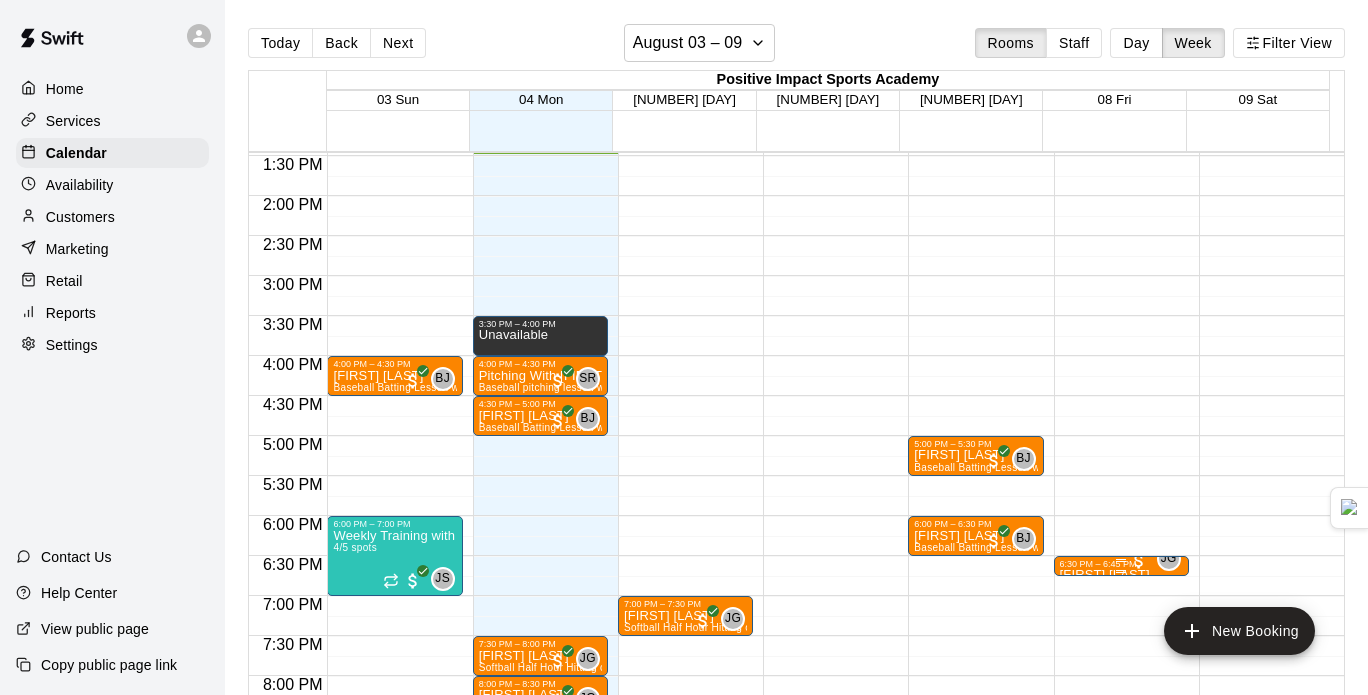 click at bounding box center (1121, 560) 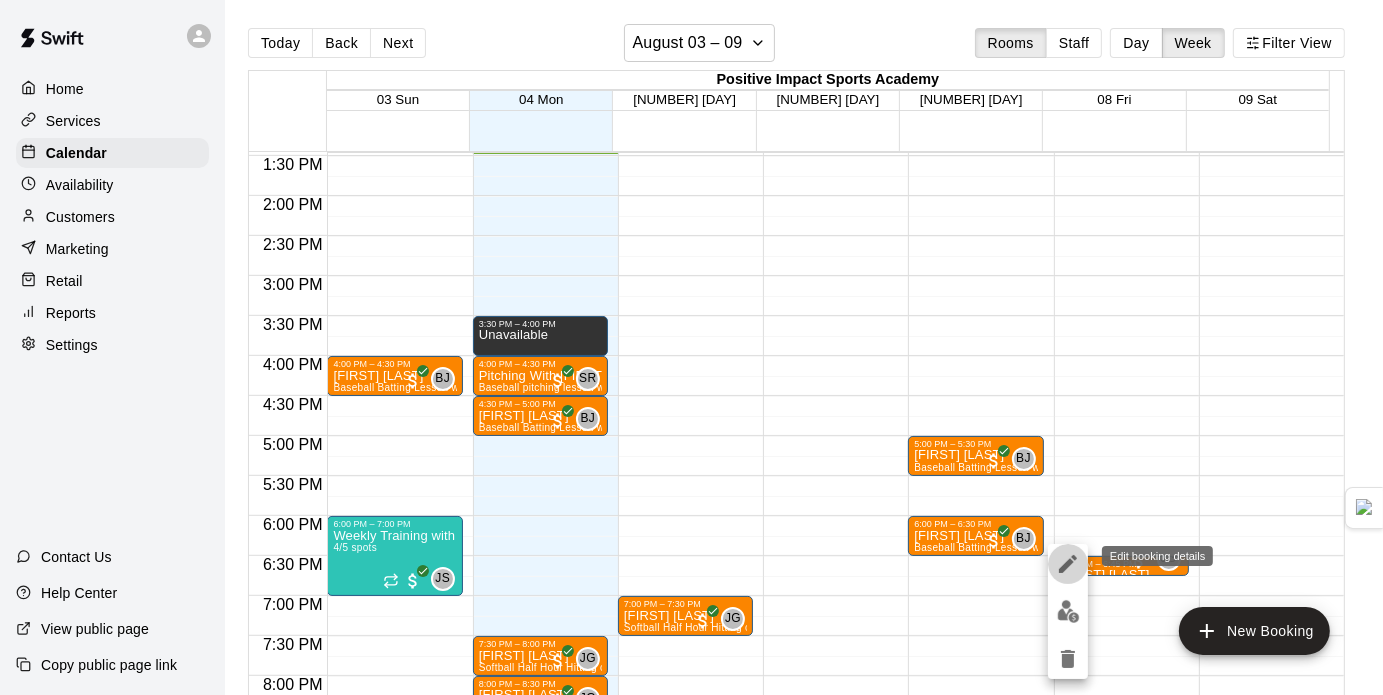 click 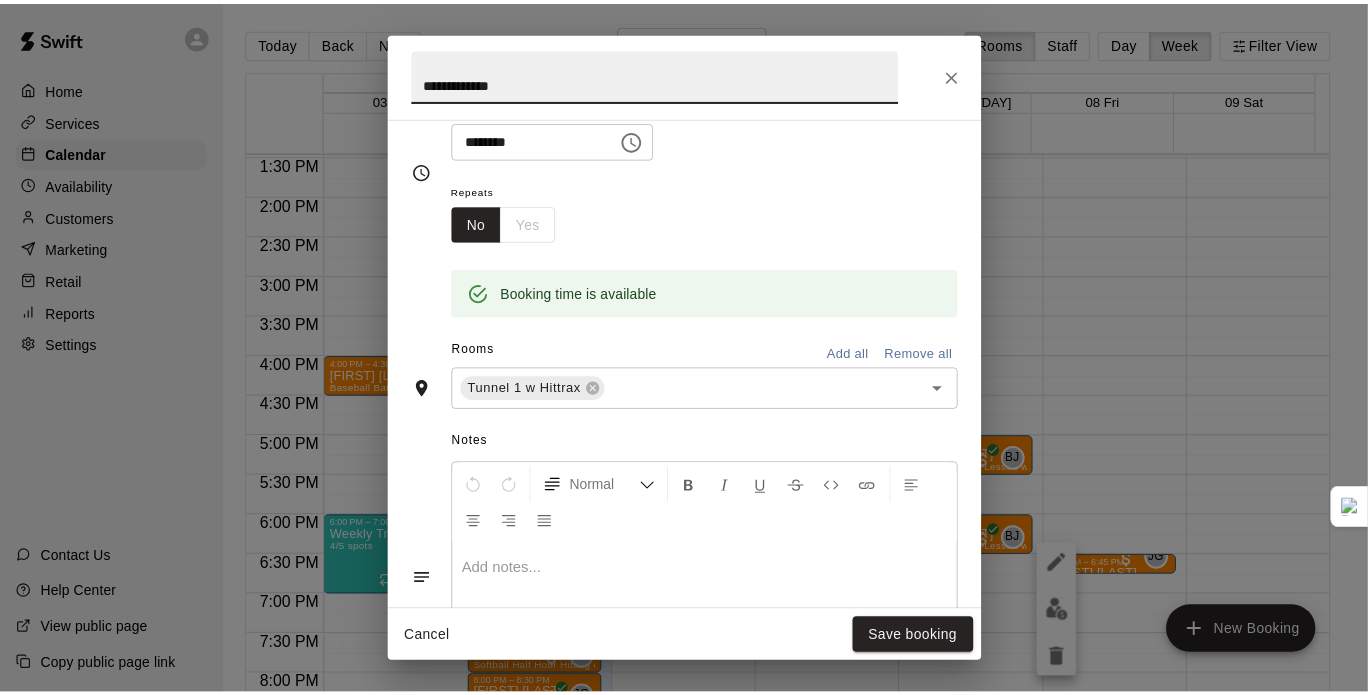scroll, scrollTop: 0, scrollLeft: 0, axis: both 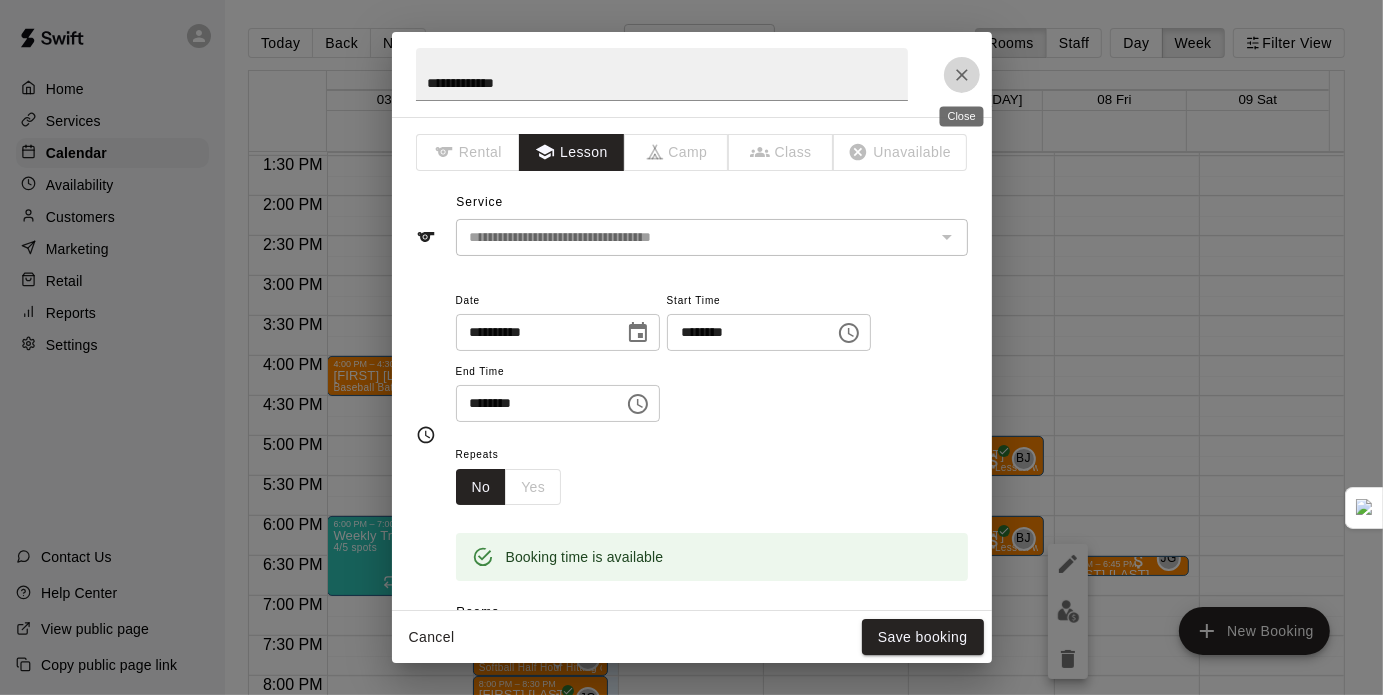 click 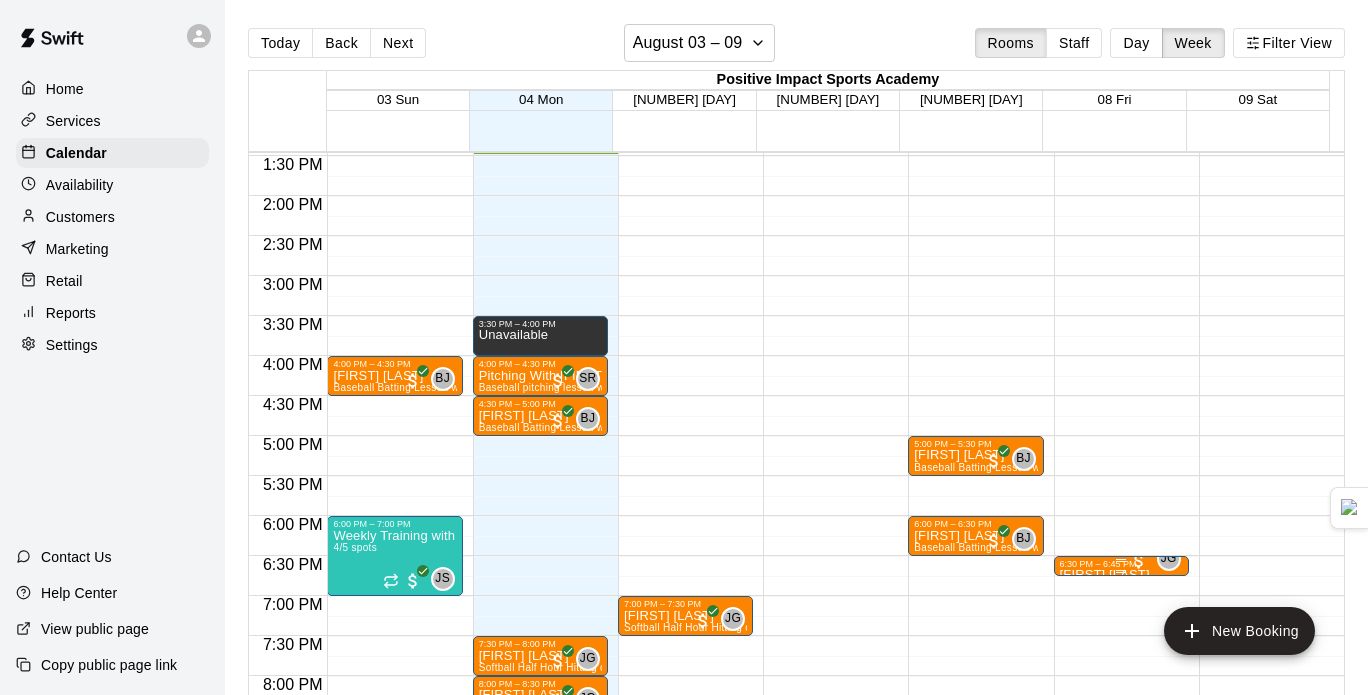 click at bounding box center (1121, 571) 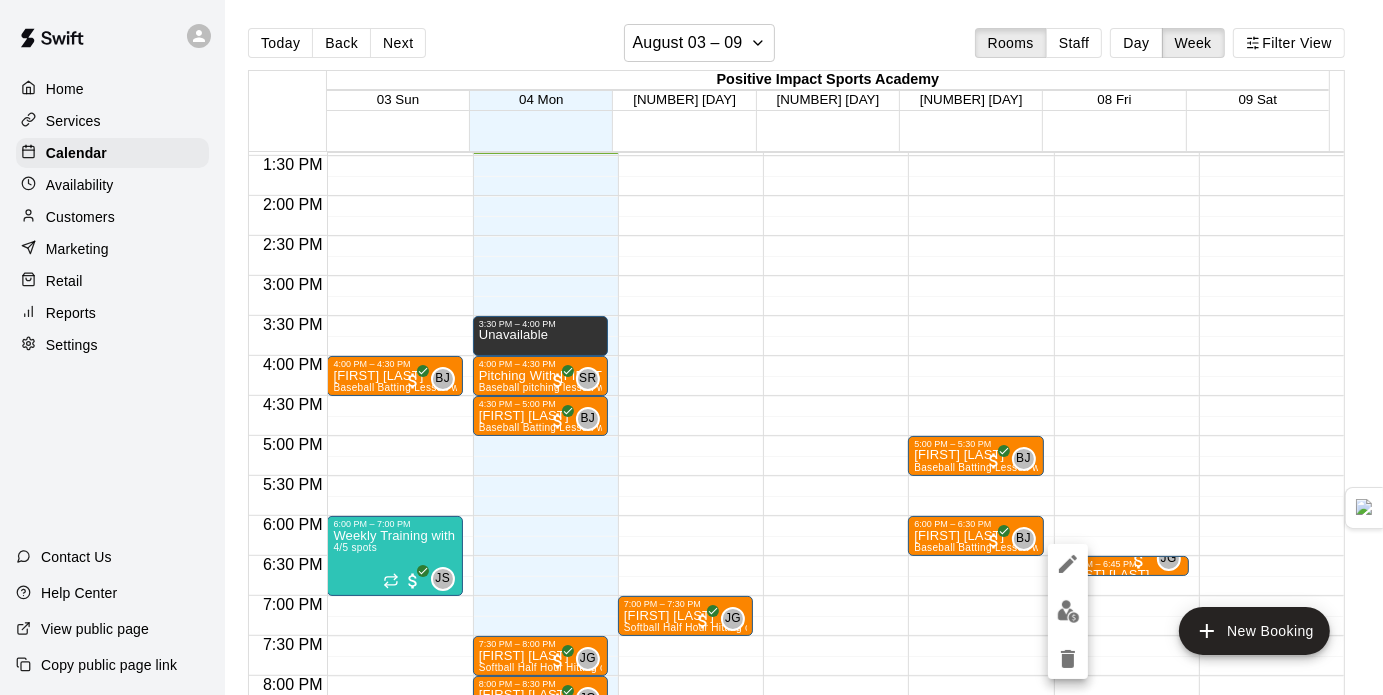 click at bounding box center [1068, 611] 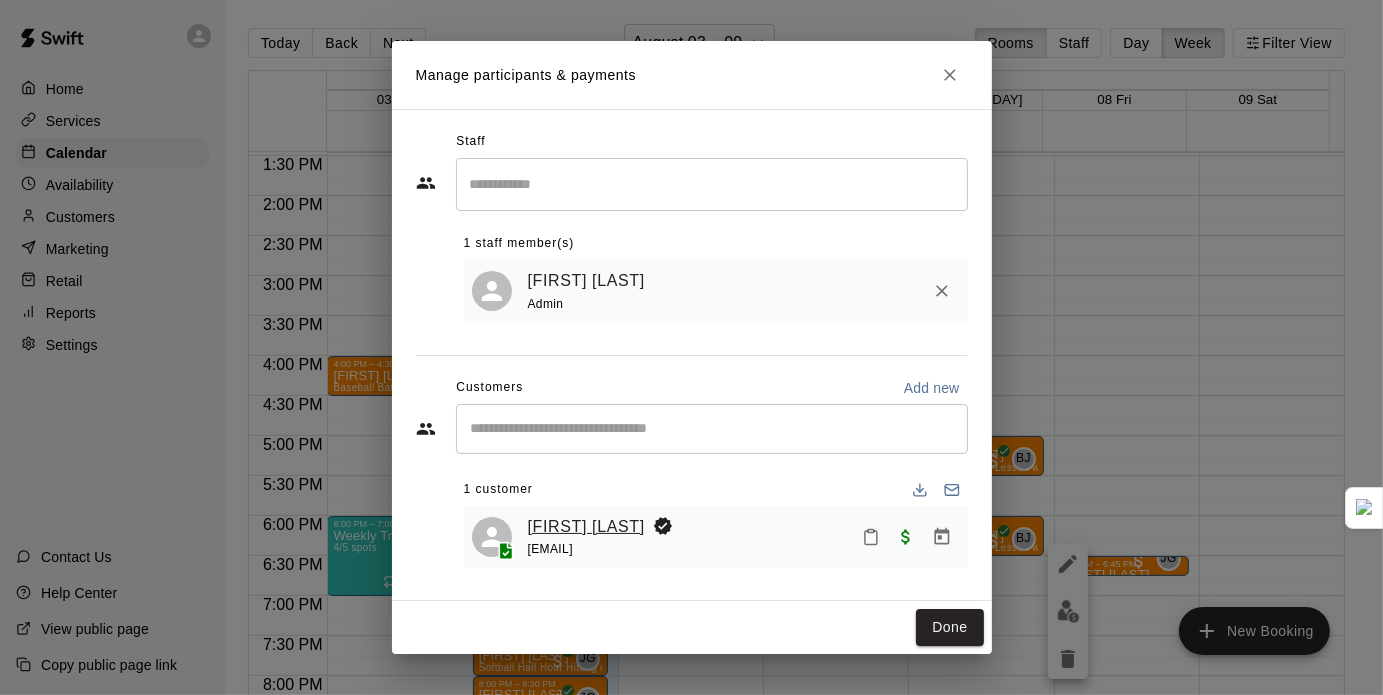 click on "[FIRST] [LAST]" at bounding box center (586, 527) 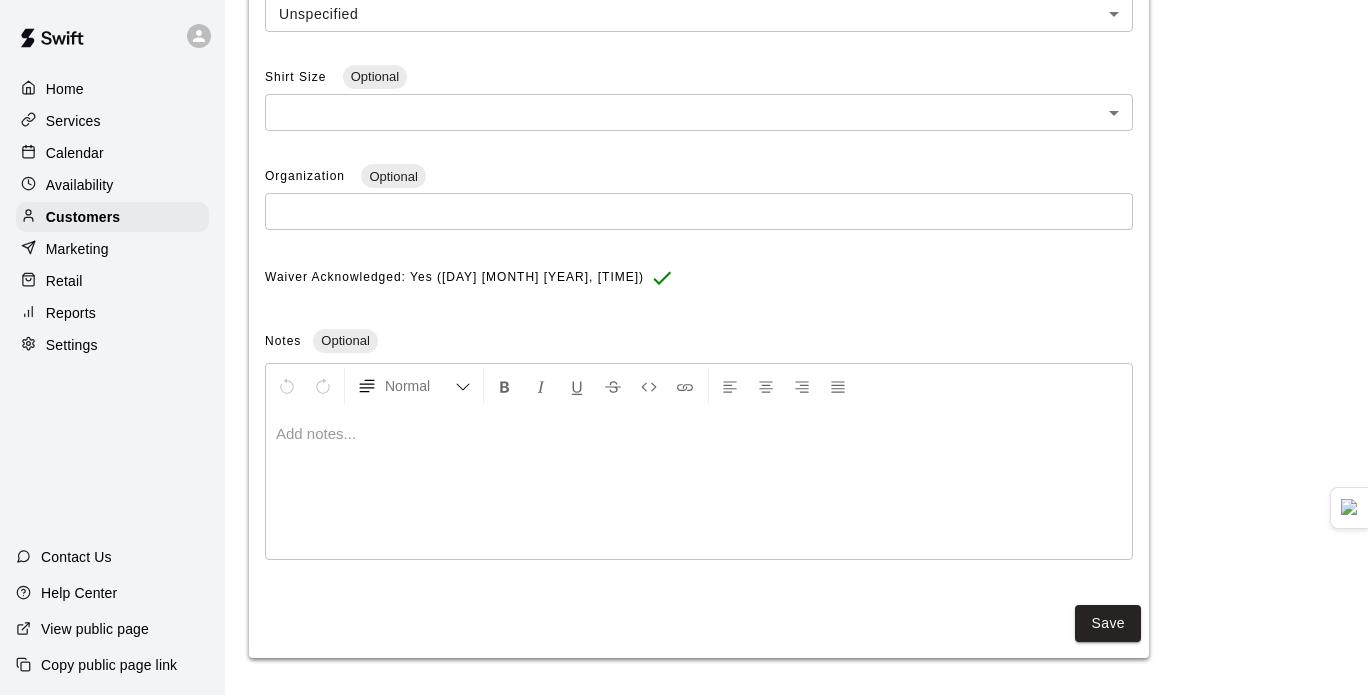 scroll, scrollTop: 0, scrollLeft: 0, axis: both 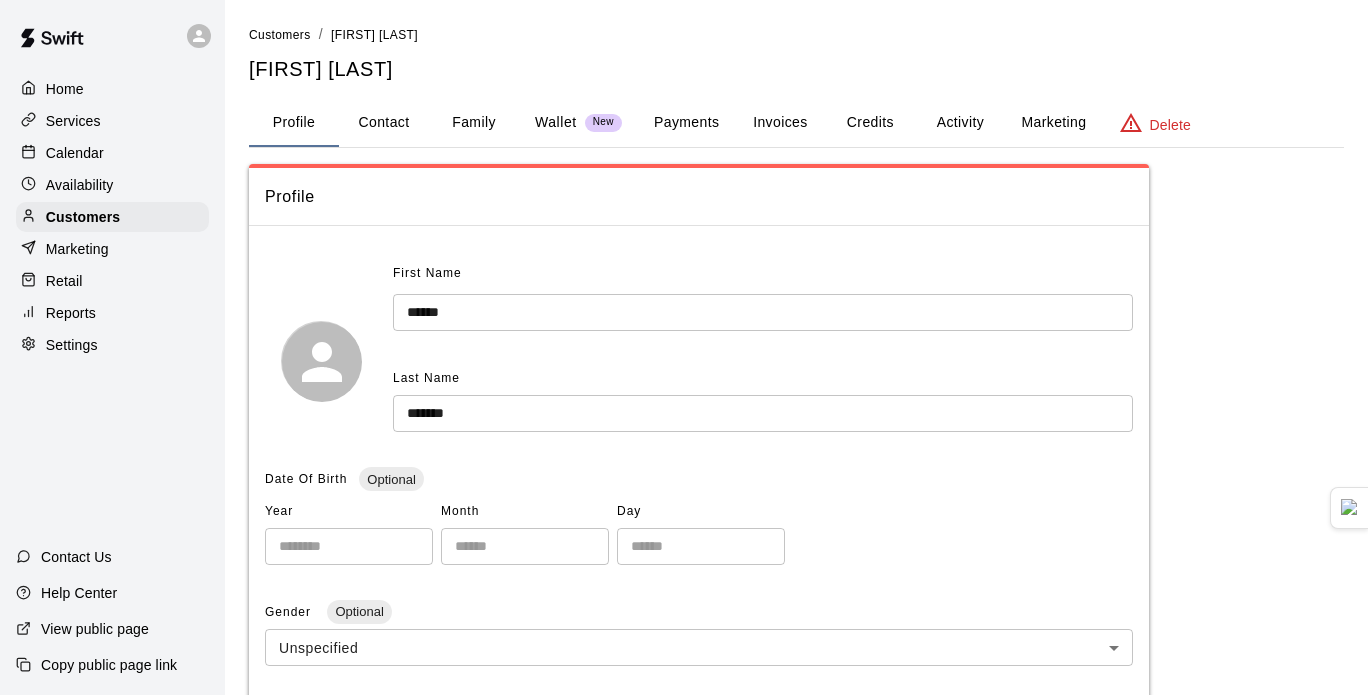 click on "Contact" at bounding box center [384, 123] 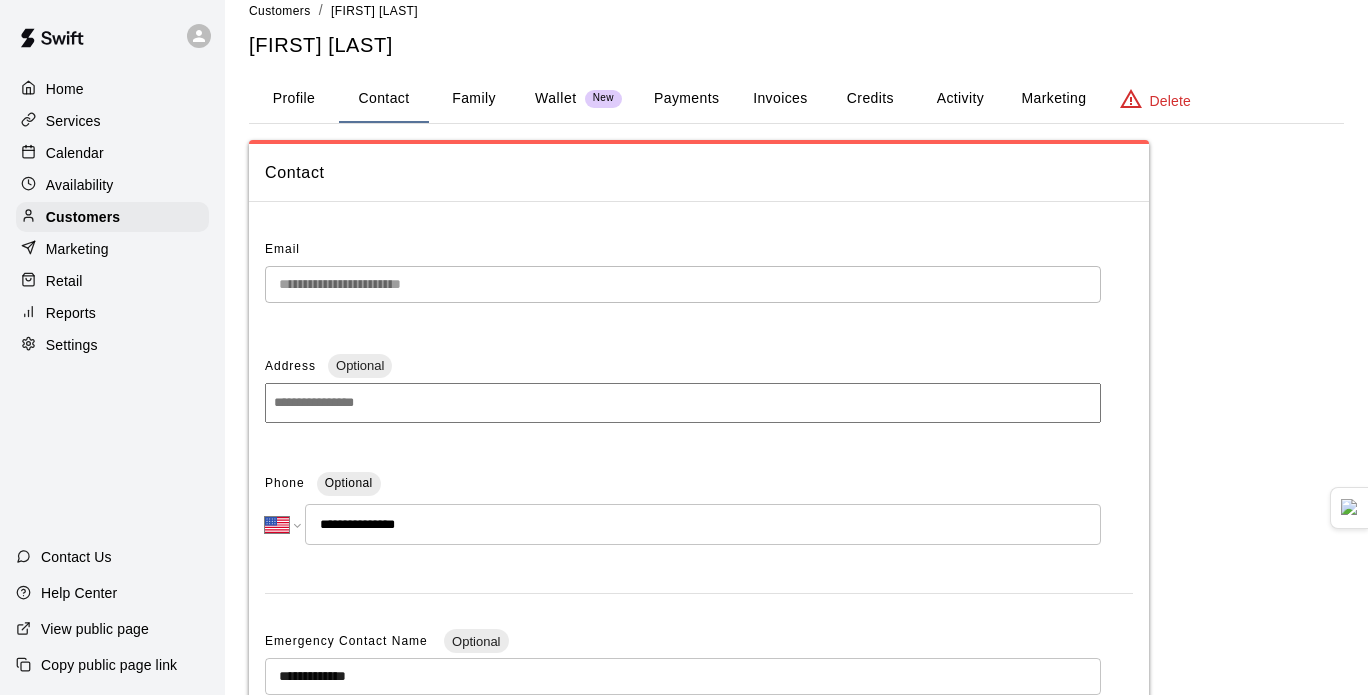 scroll, scrollTop: 25, scrollLeft: 0, axis: vertical 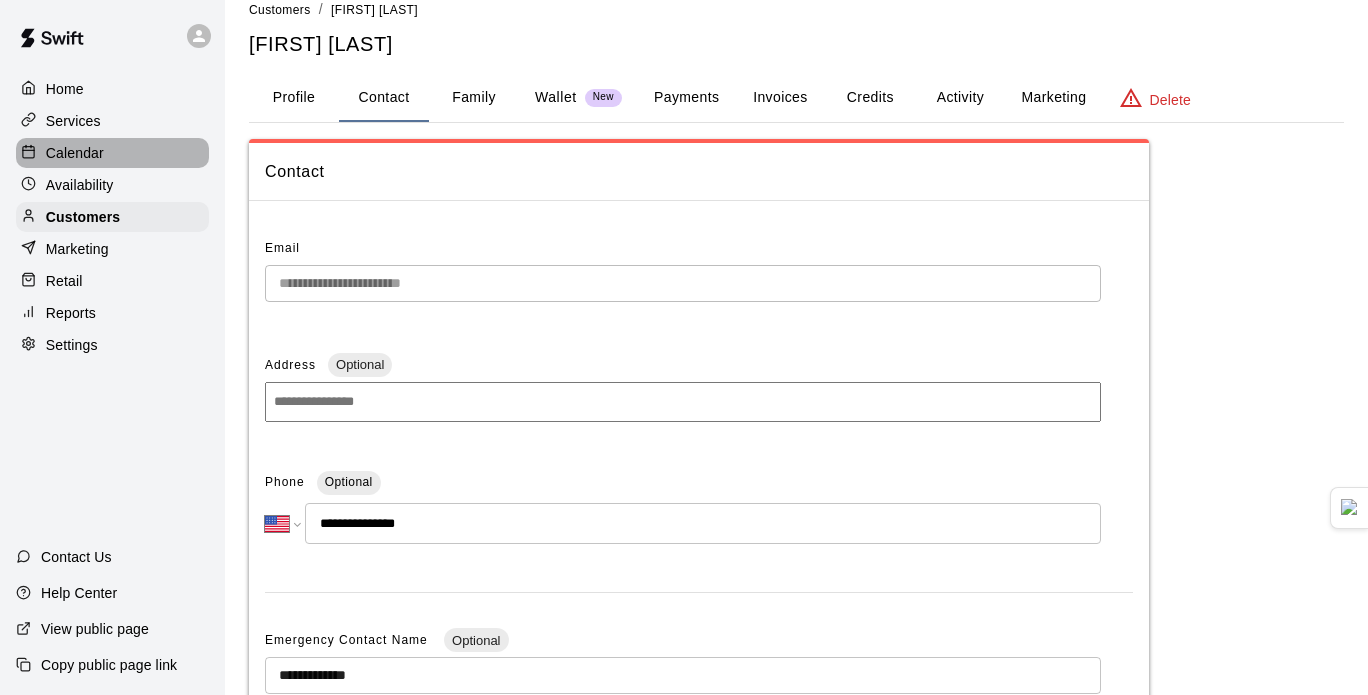click on "Calendar" at bounding box center (112, 153) 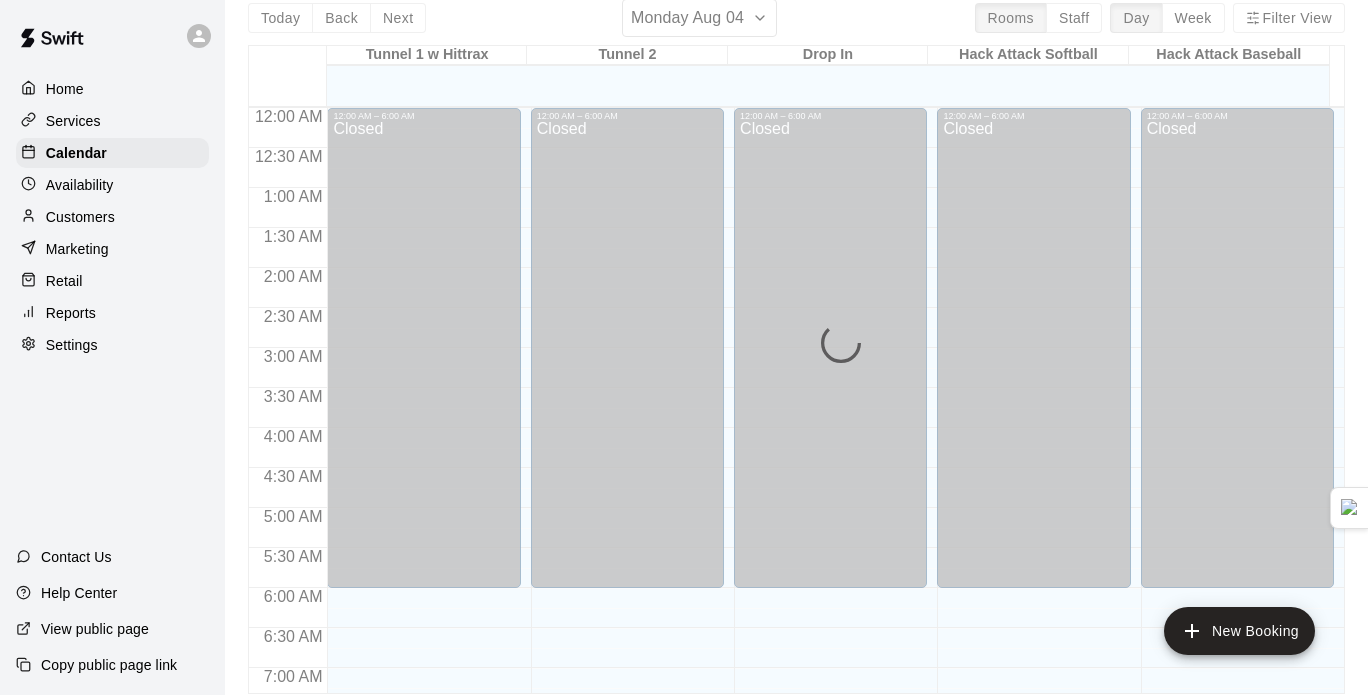 scroll, scrollTop: 0, scrollLeft: 0, axis: both 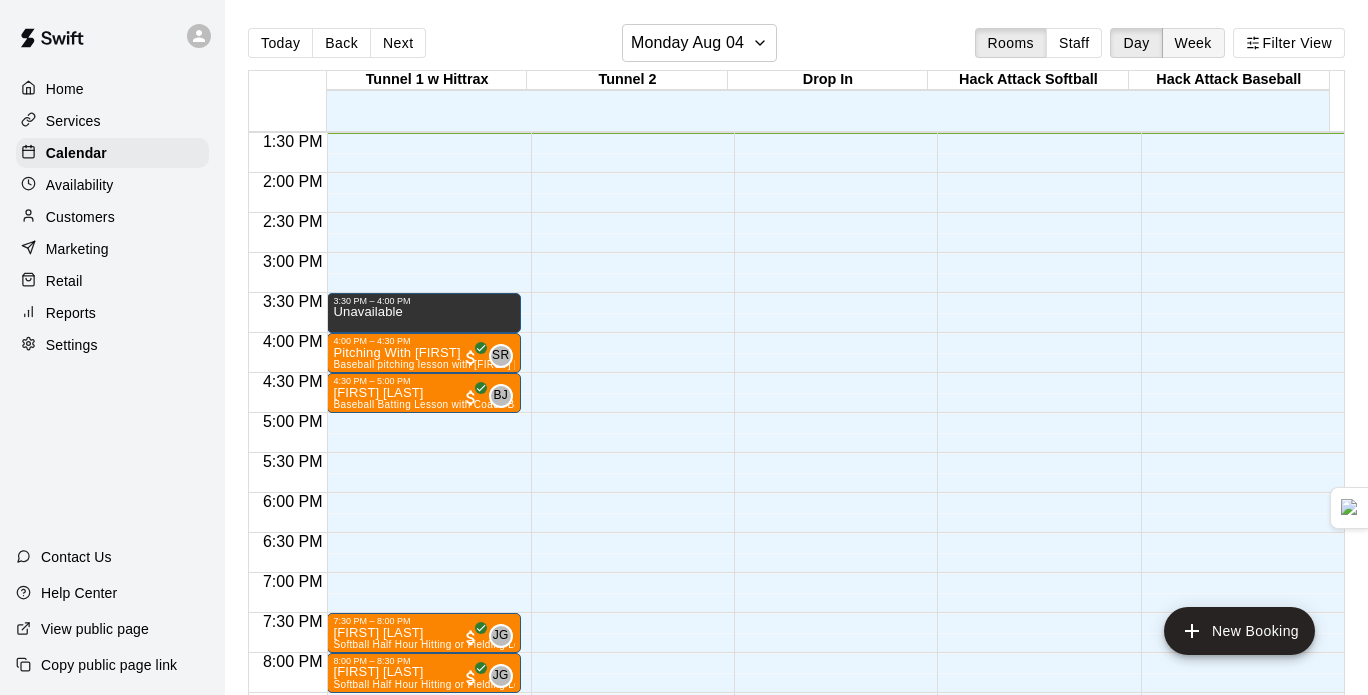 click on "Week" at bounding box center [1193, 43] 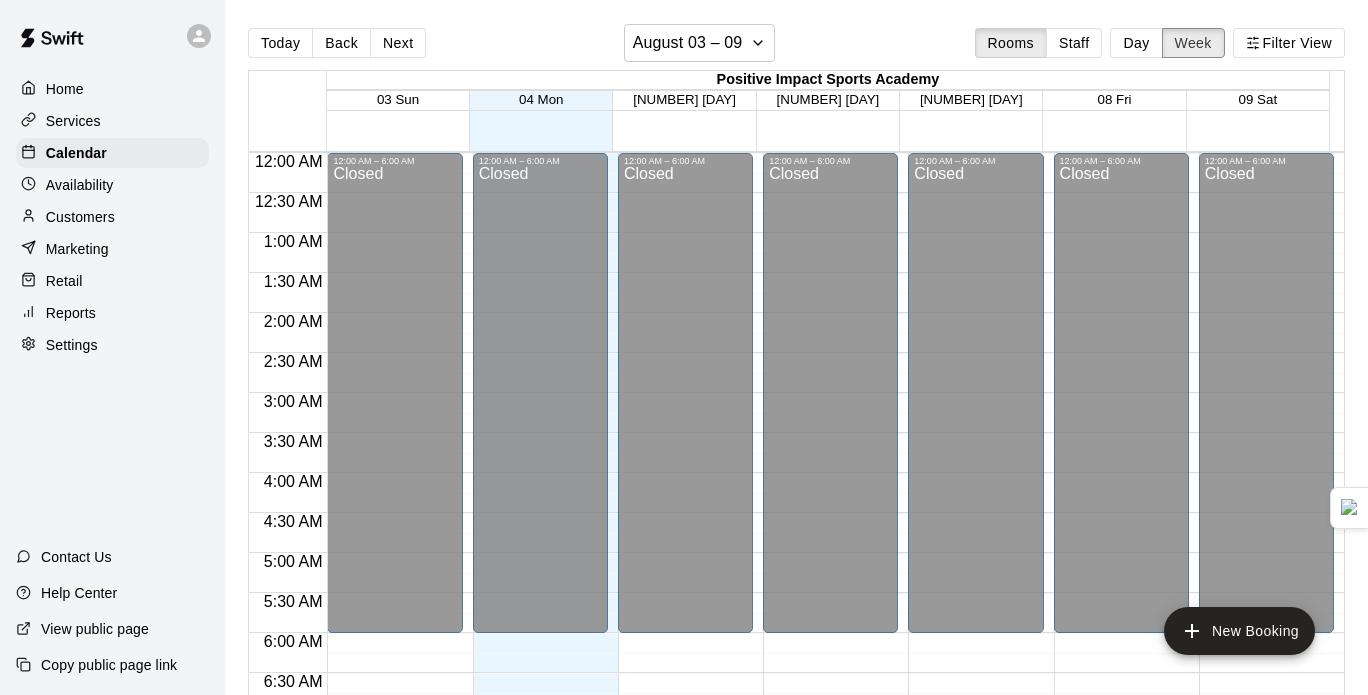 scroll, scrollTop: 1080, scrollLeft: 0, axis: vertical 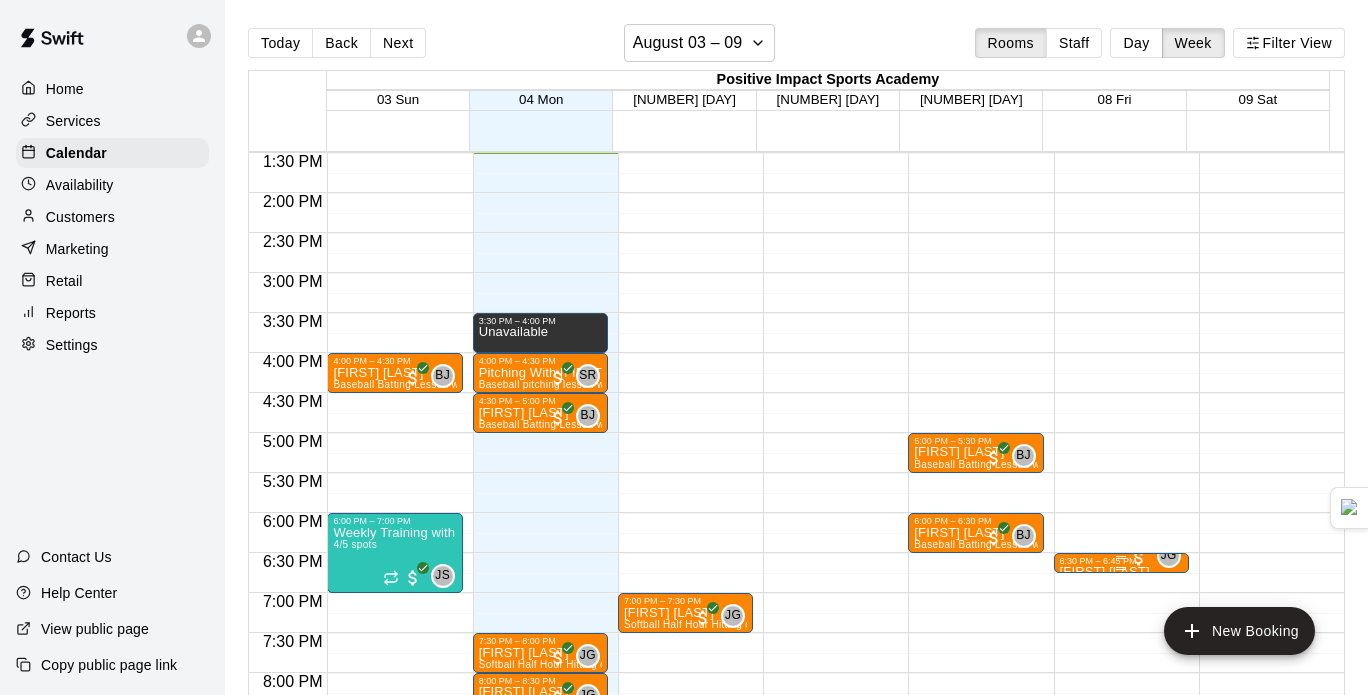 click on "6:30 PM – 6:45 PM" at bounding box center (1121, 561) 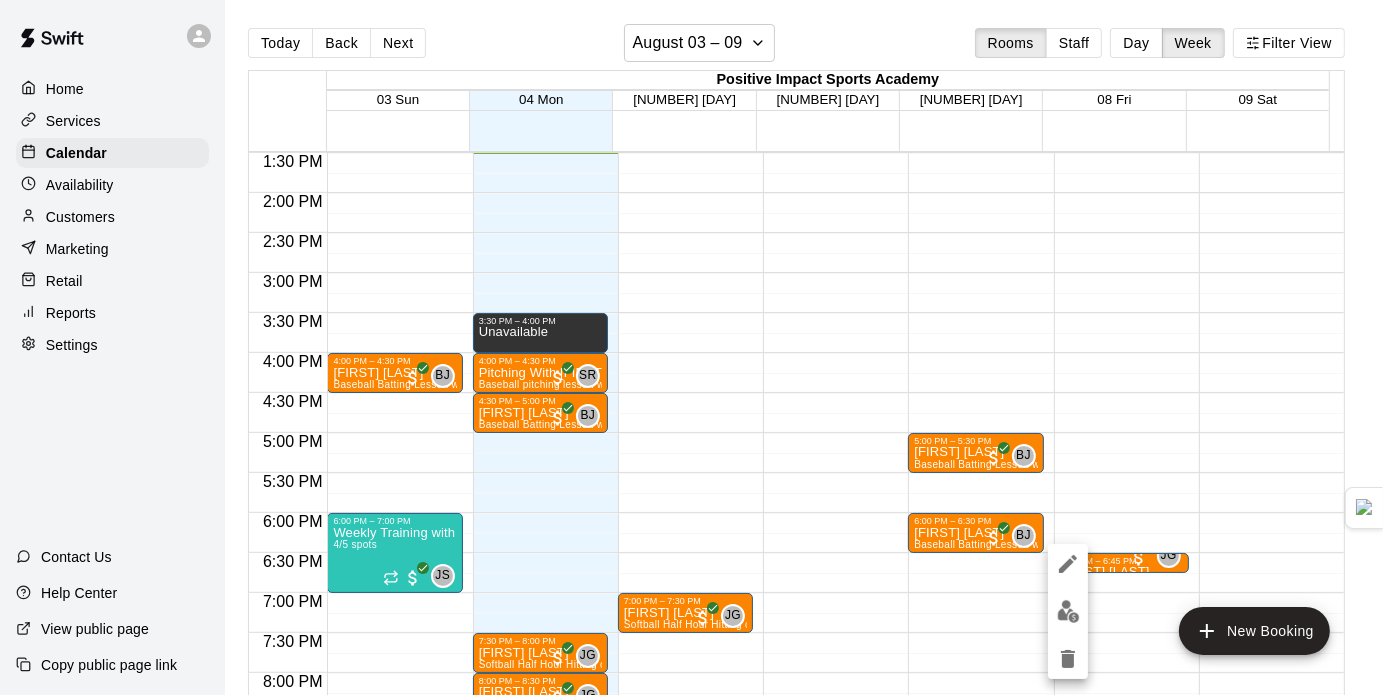 click at bounding box center [691, 347] 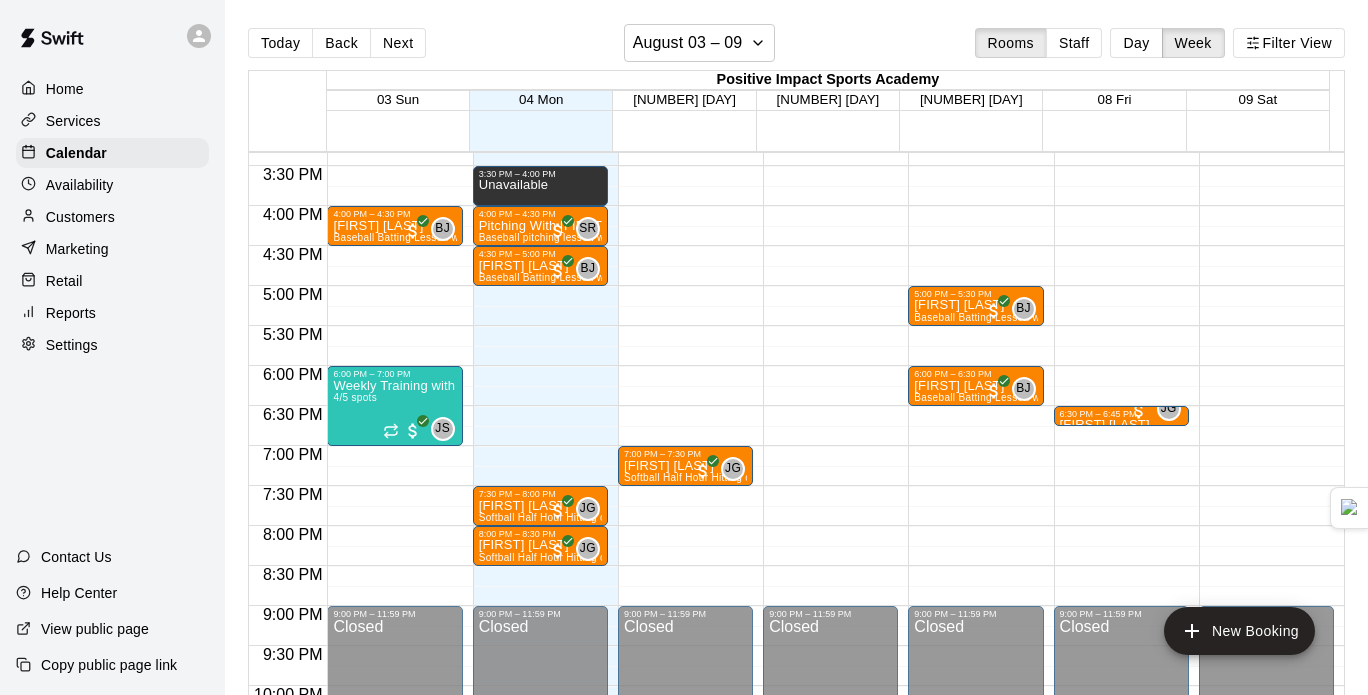 scroll, scrollTop: 1091, scrollLeft: 0, axis: vertical 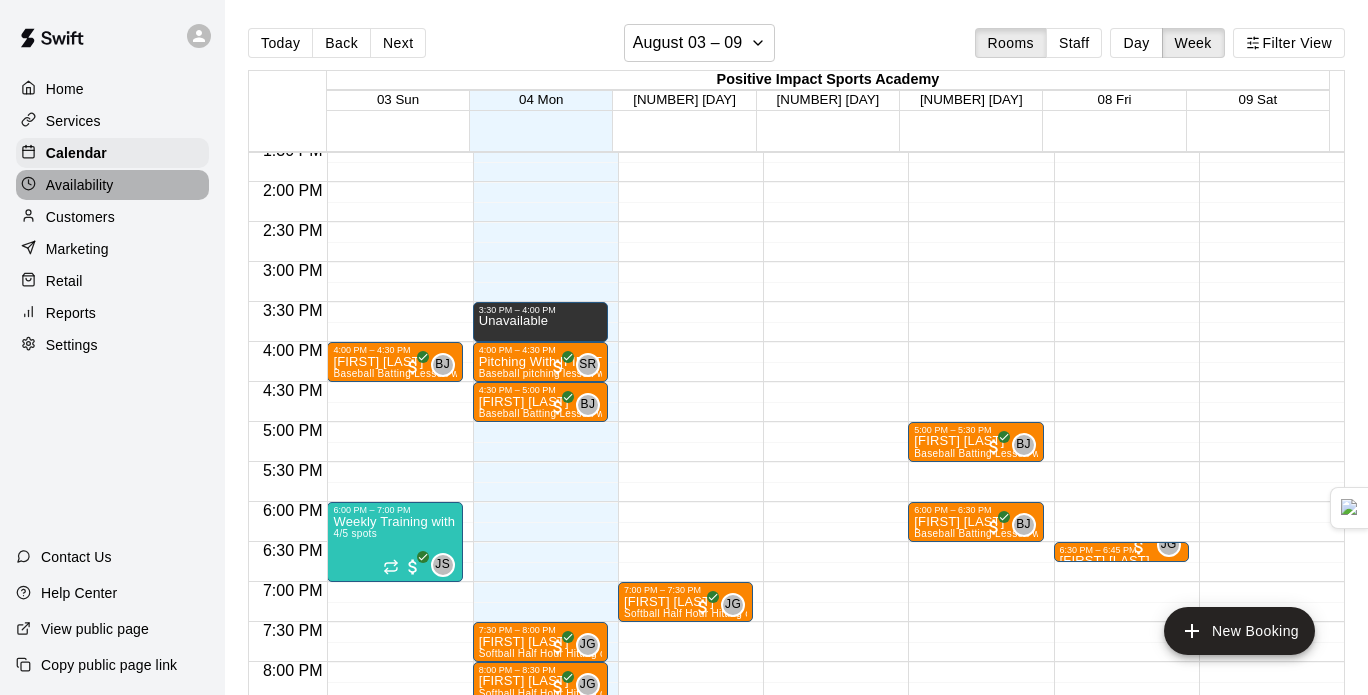 click on "Availability" at bounding box center [112, 185] 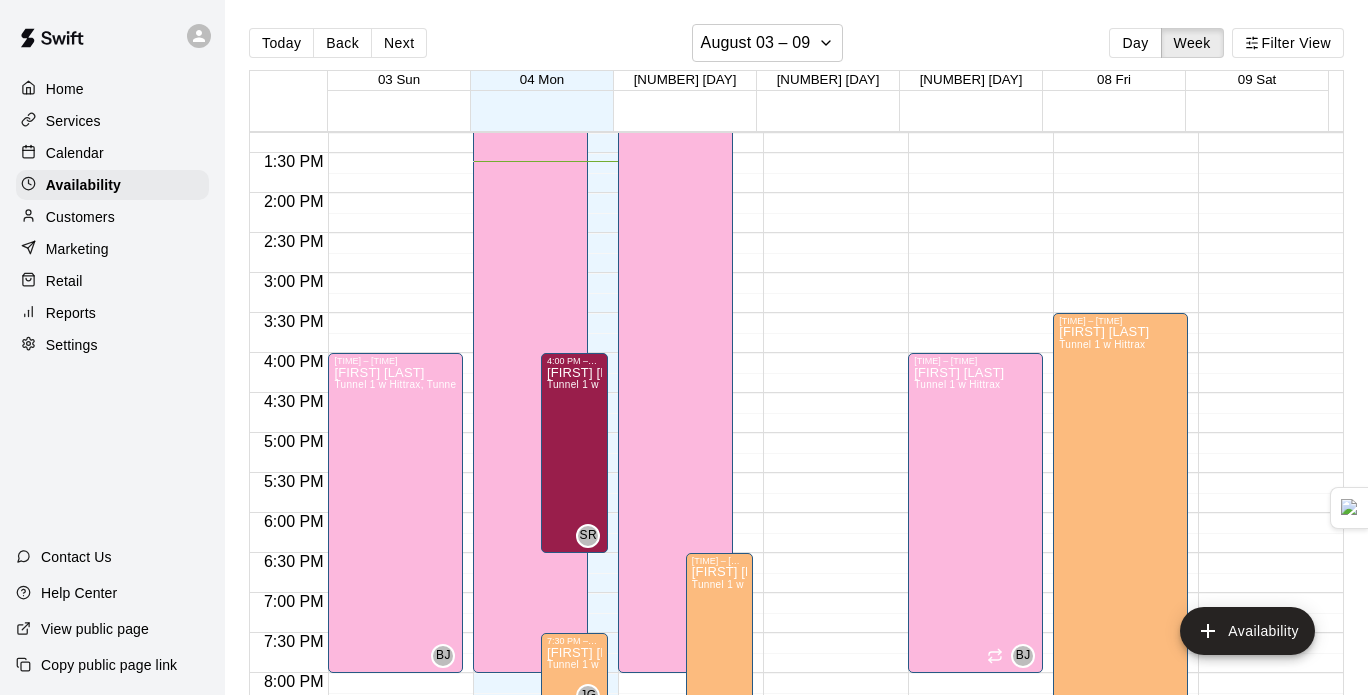 scroll, scrollTop: 1190, scrollLeft: 0, axis: vertical 